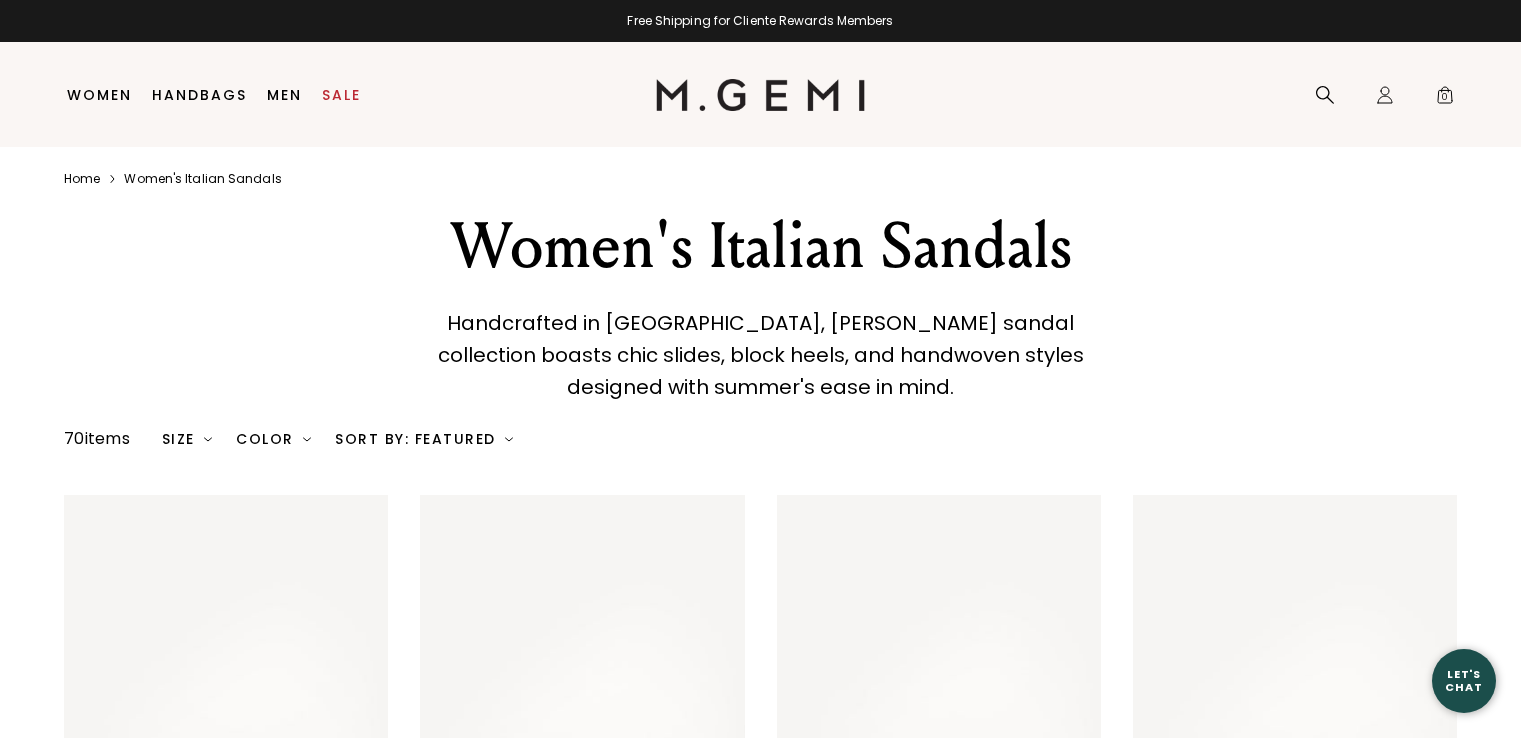 scroll, scrollTop: 0, scrollLeft: 0, axis: both 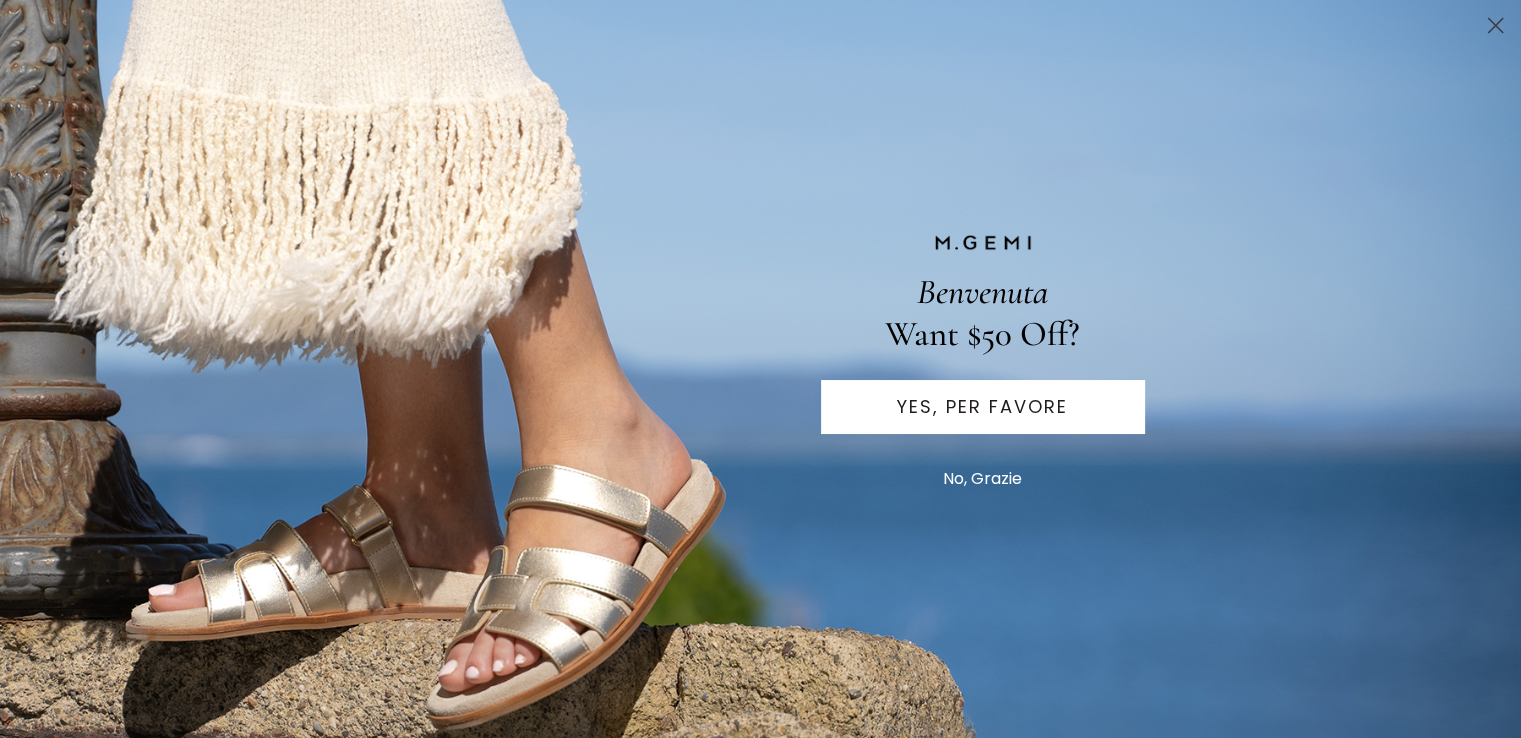 click on "YES, PER FAVORE" at bounding box center [983, 407] 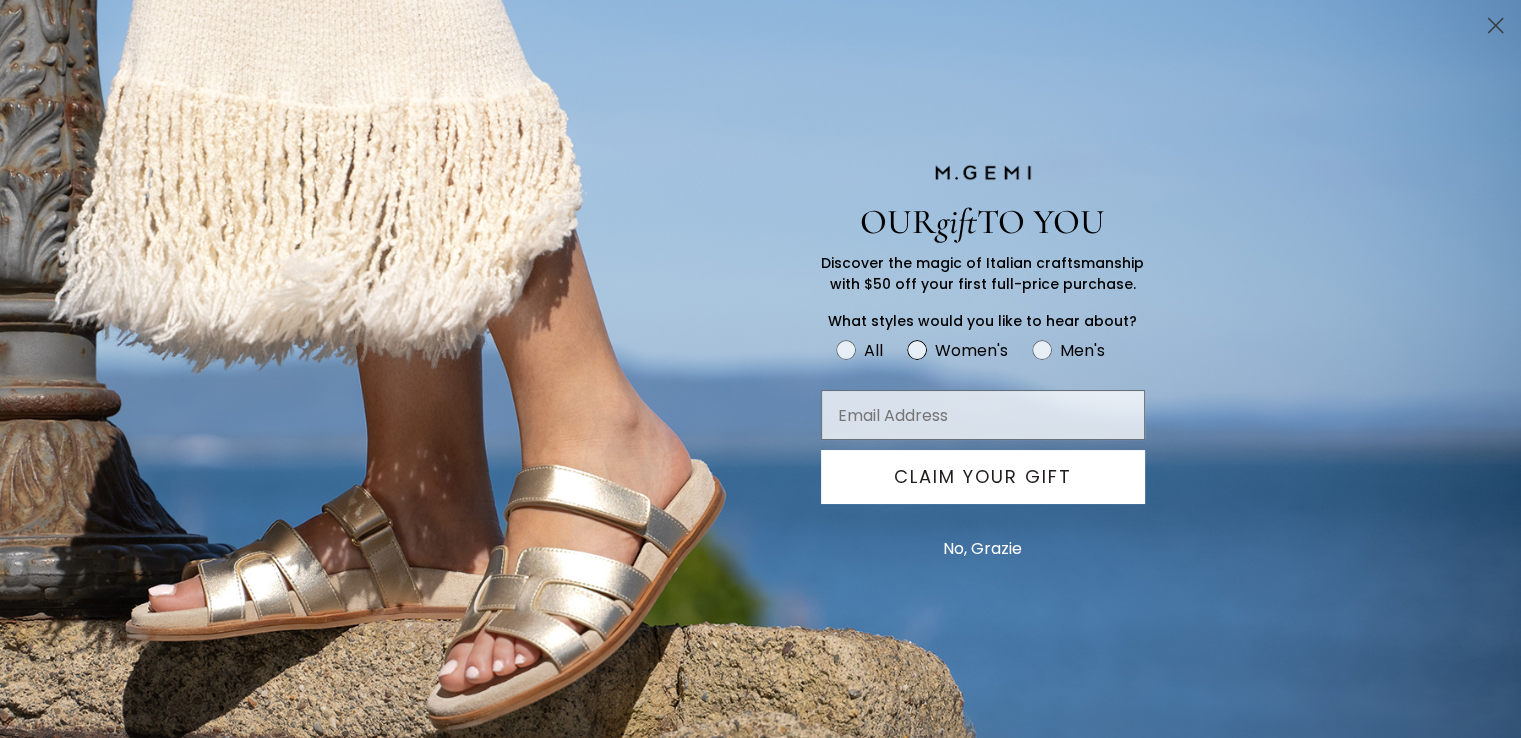 click 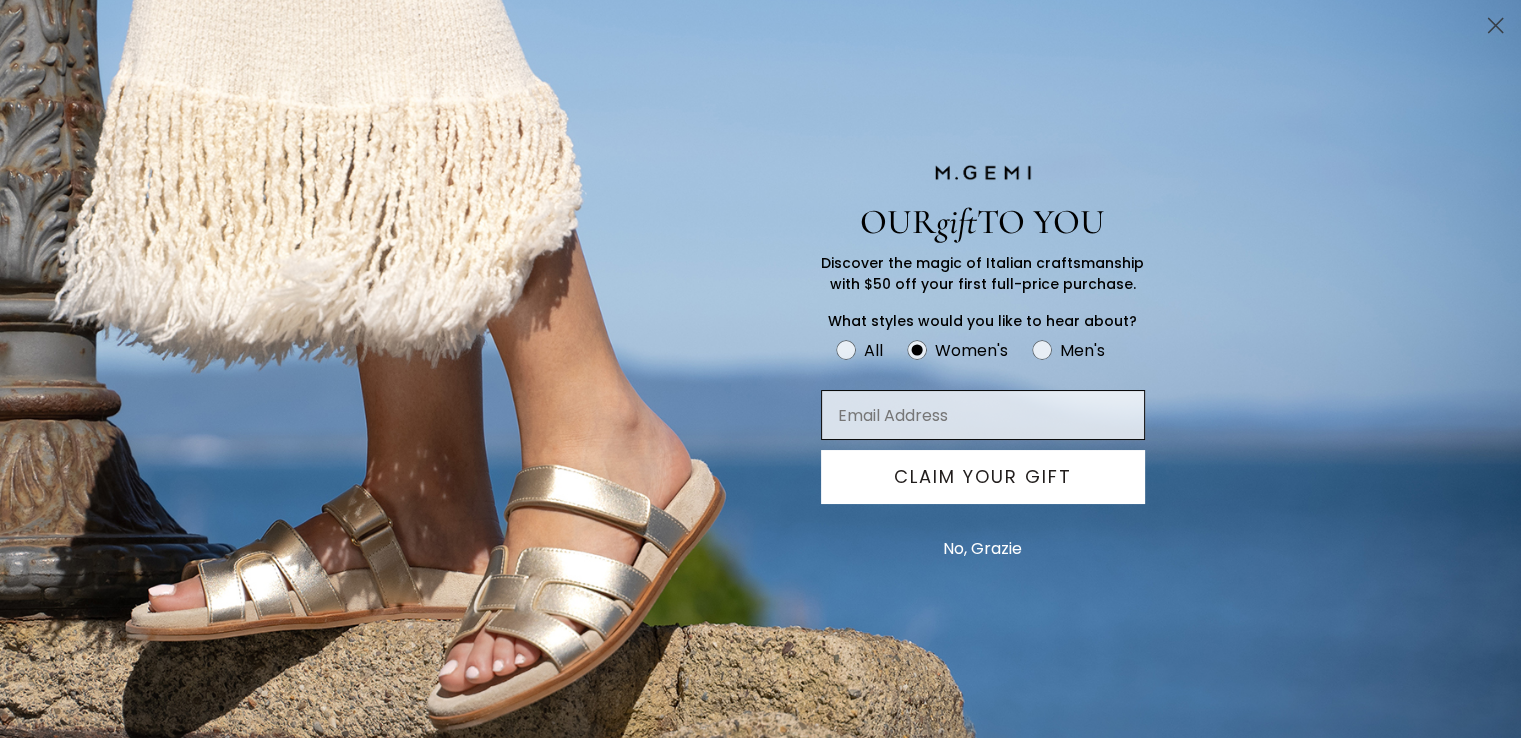 click at bounding box center (983, 415) 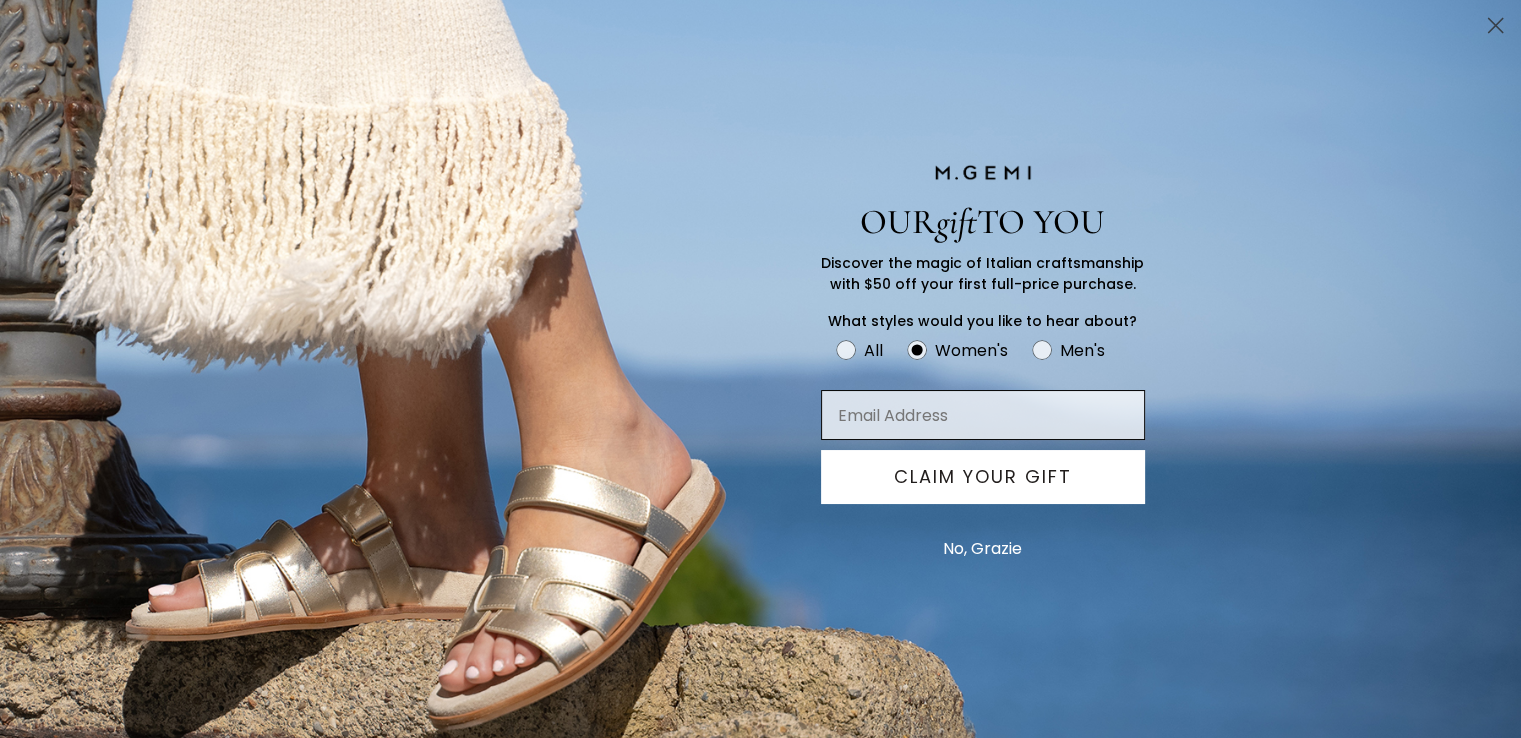 type on "lexus407@optimum.net" 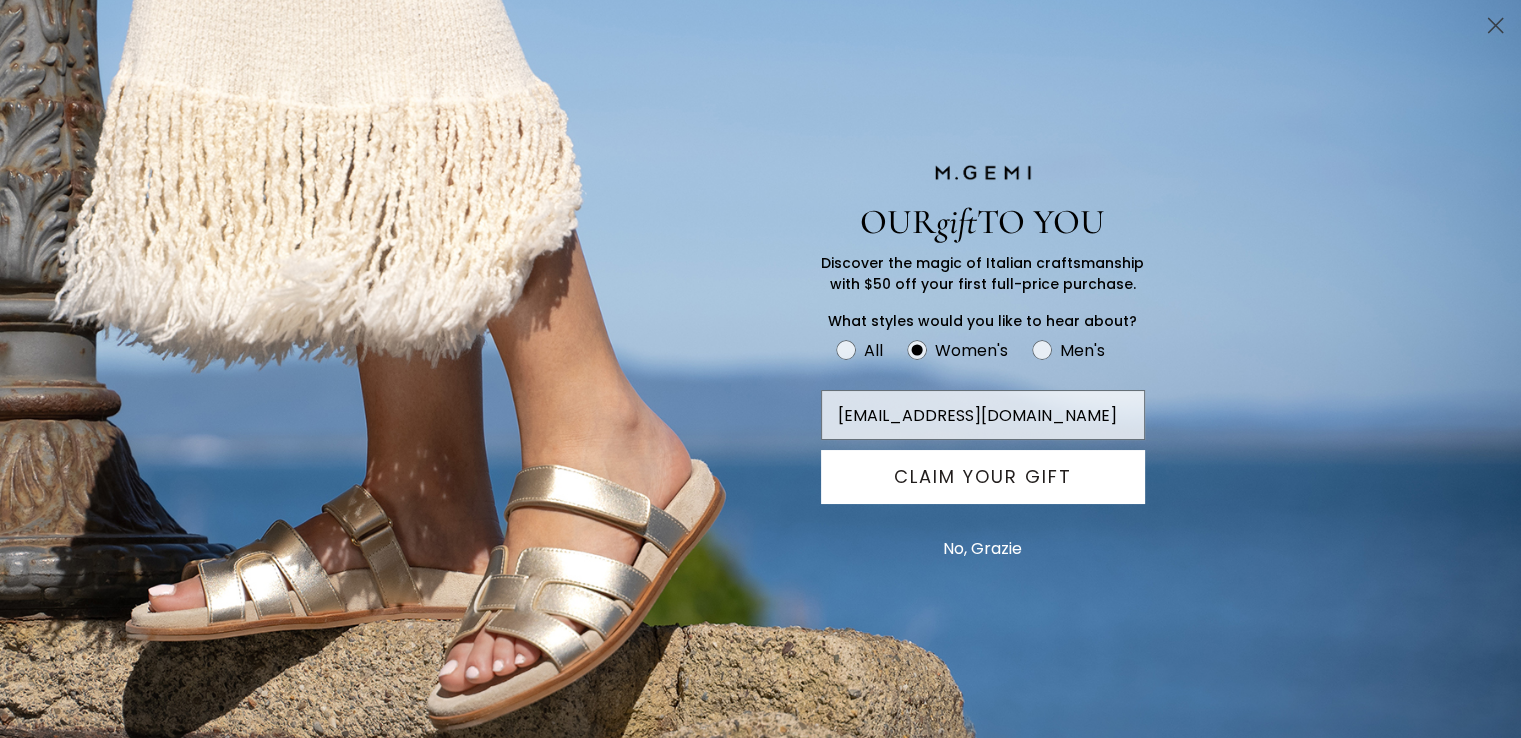click on "CLAIM YOUR GIFT" at bounding box center [983, 477] 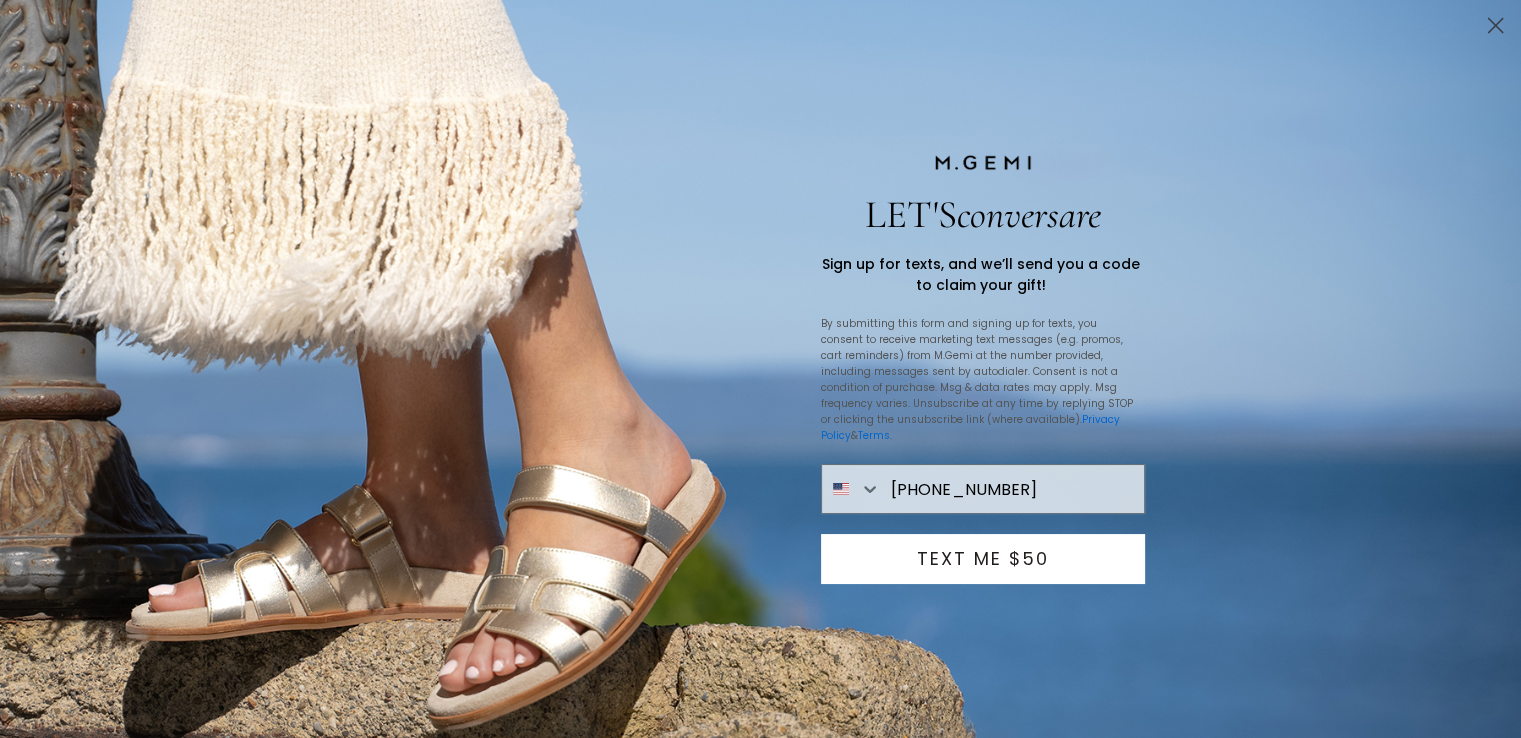 type on "914-262-0883" 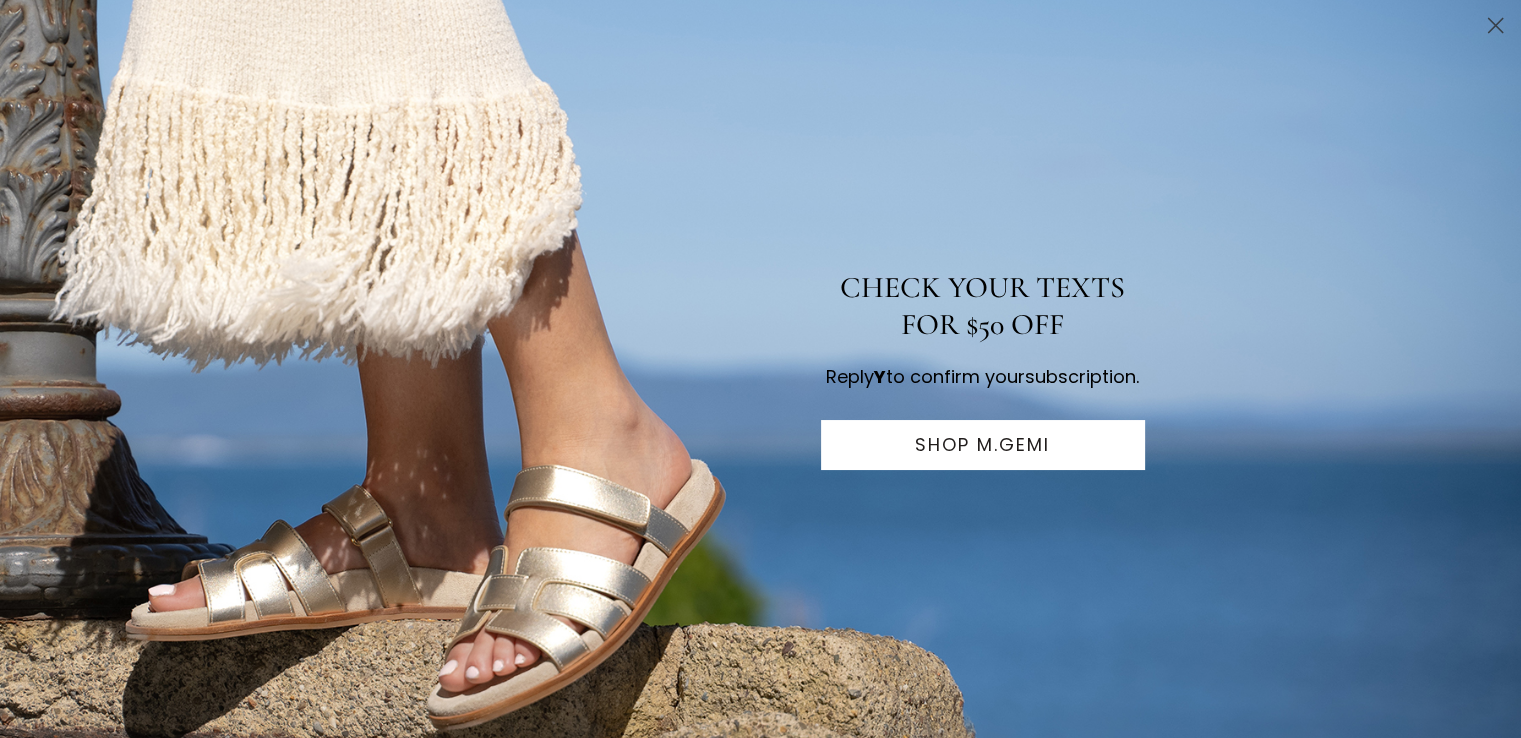 click on "SHOP M.GEMI" at bounding box center (983, 445) 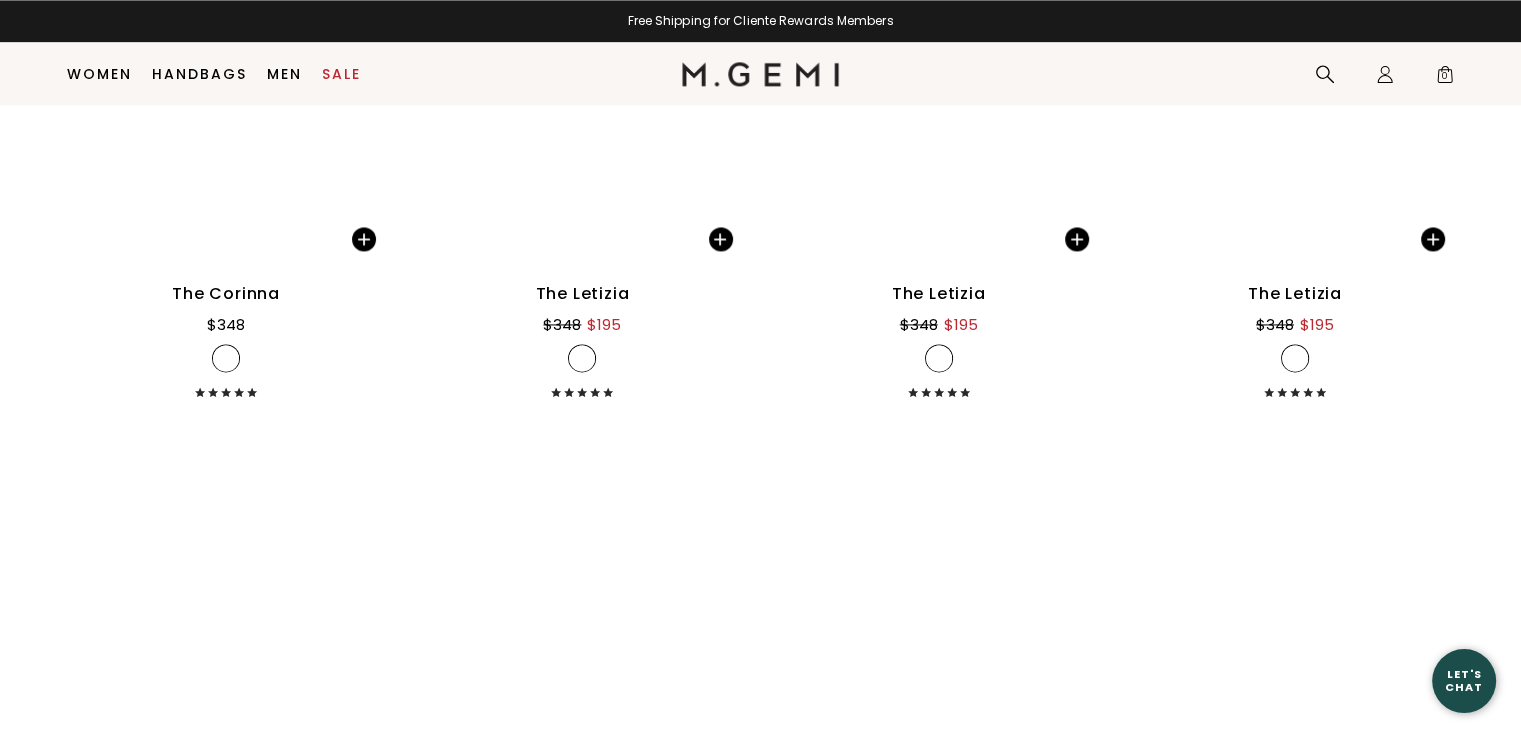 scroll, scrollTop: 10657, scrollLeft: 0, axis: vertical 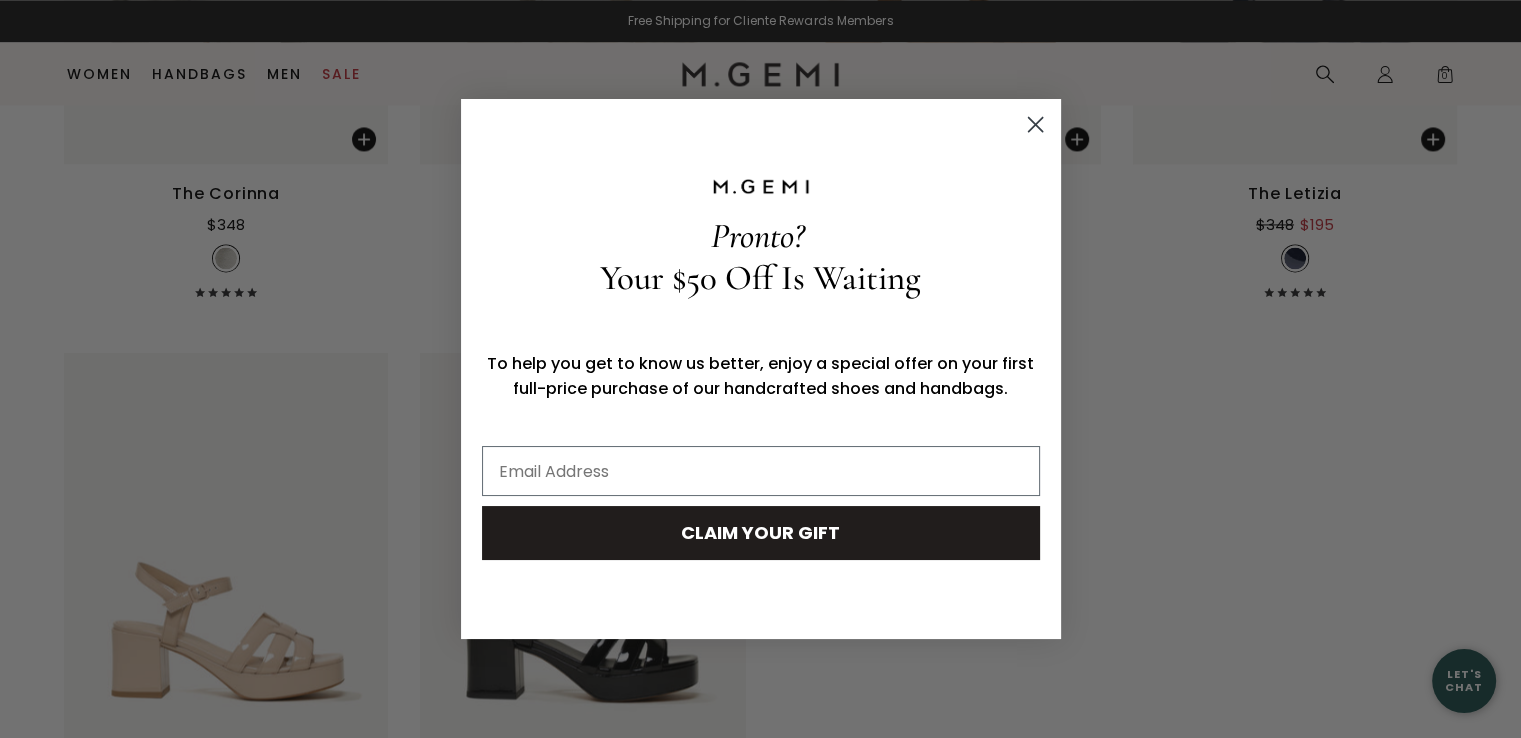 click 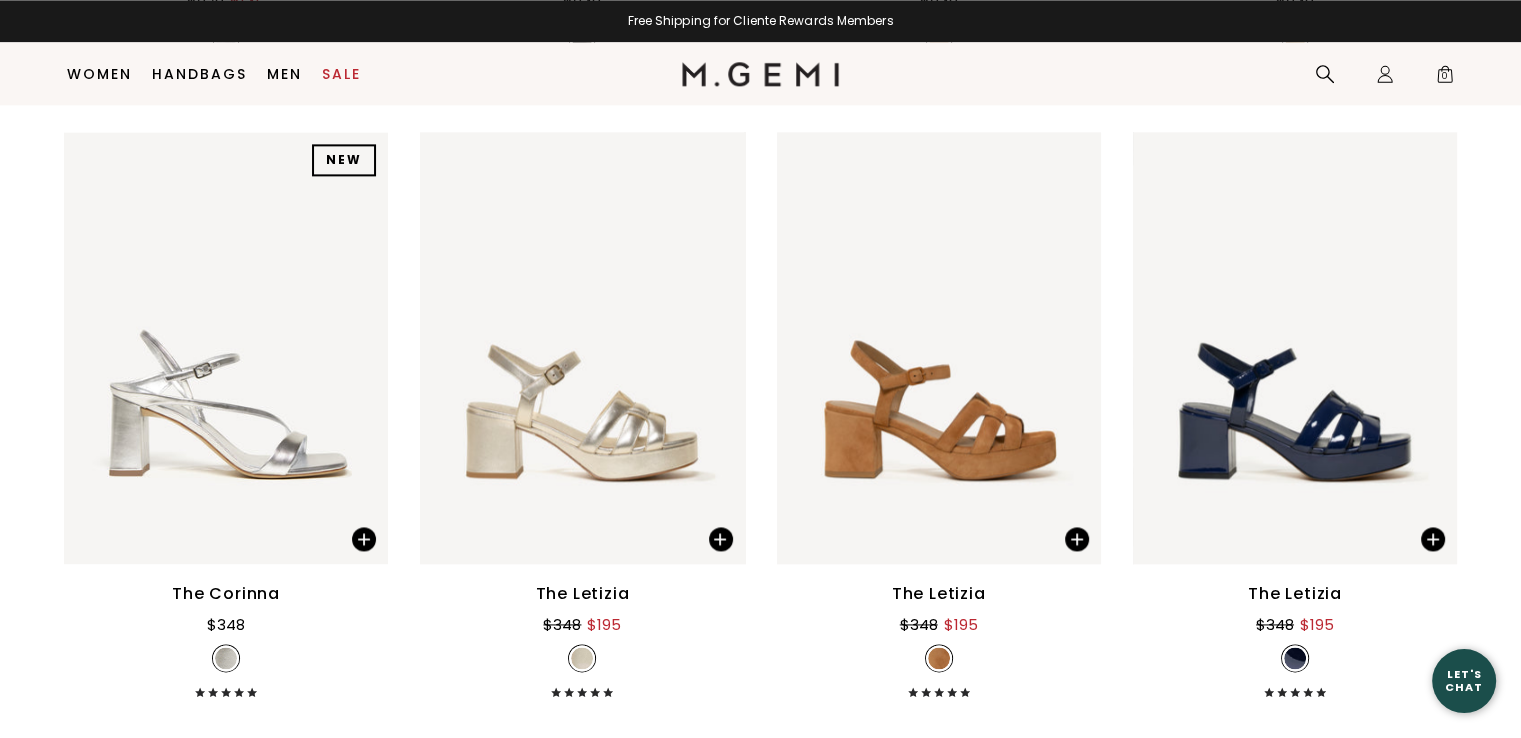 scroll, scrollTop: 10157, scrollLeft: 0, axis: vertical 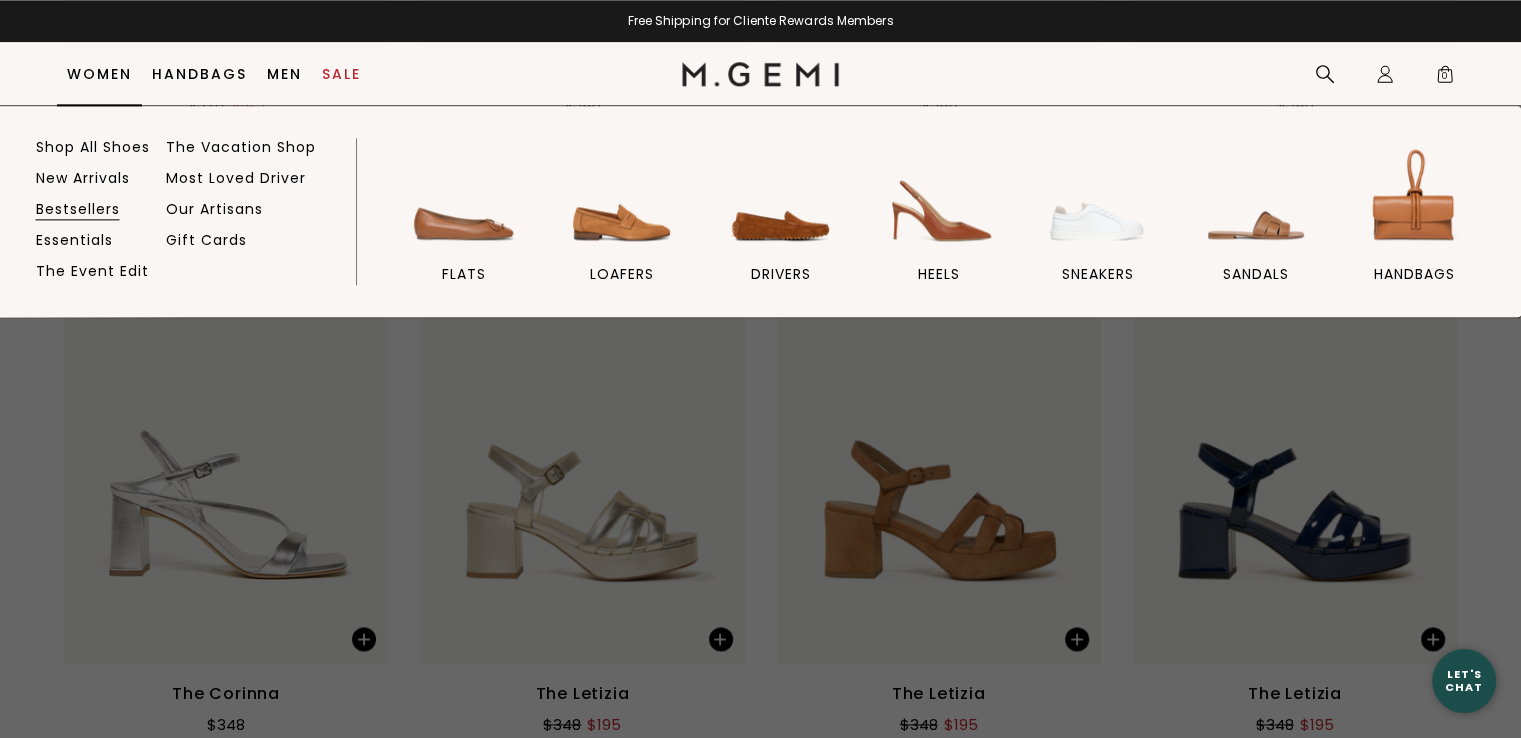 click on "Bestsellers" at bounding box center [78, 209] 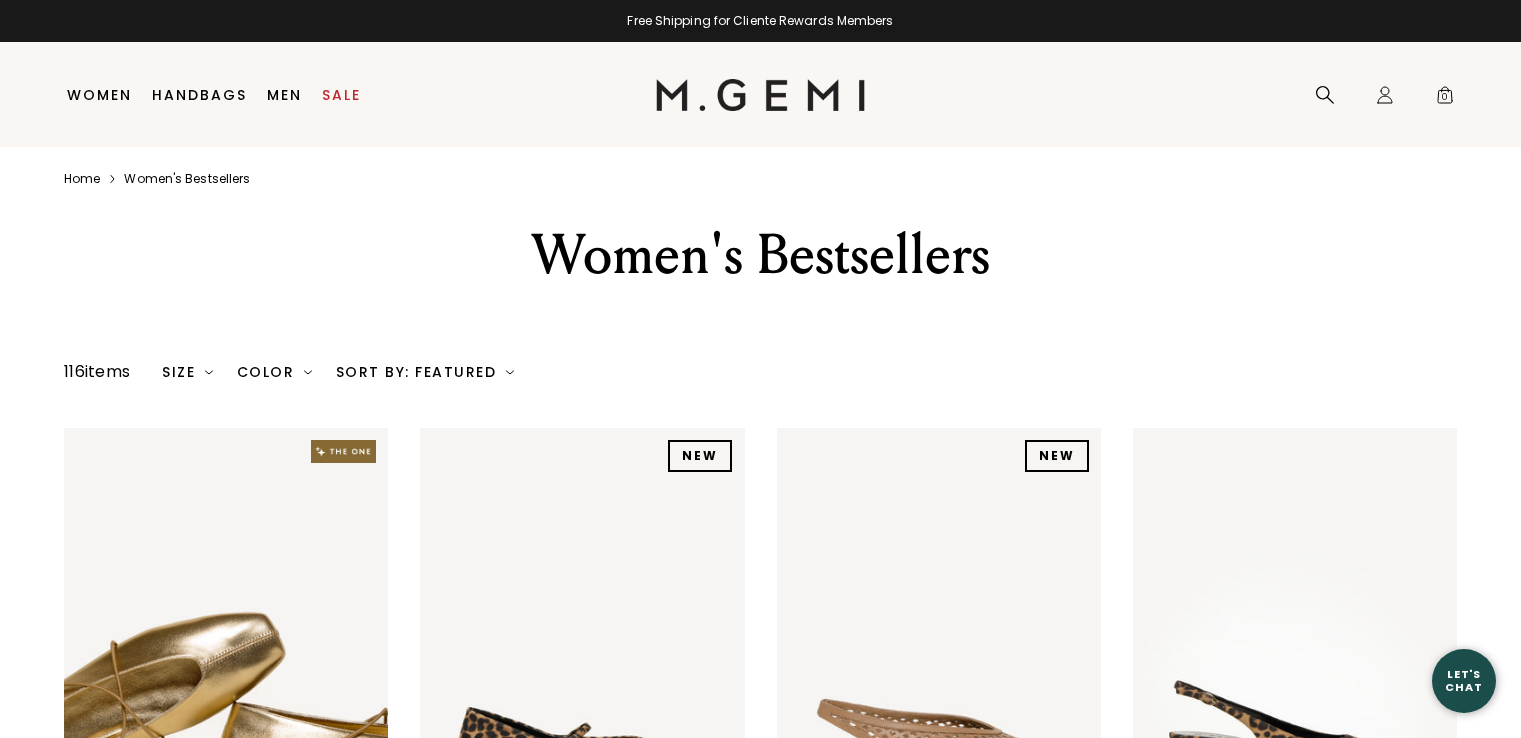 scroll, scrollTop: 0, scrollLeft: 0, axis: both 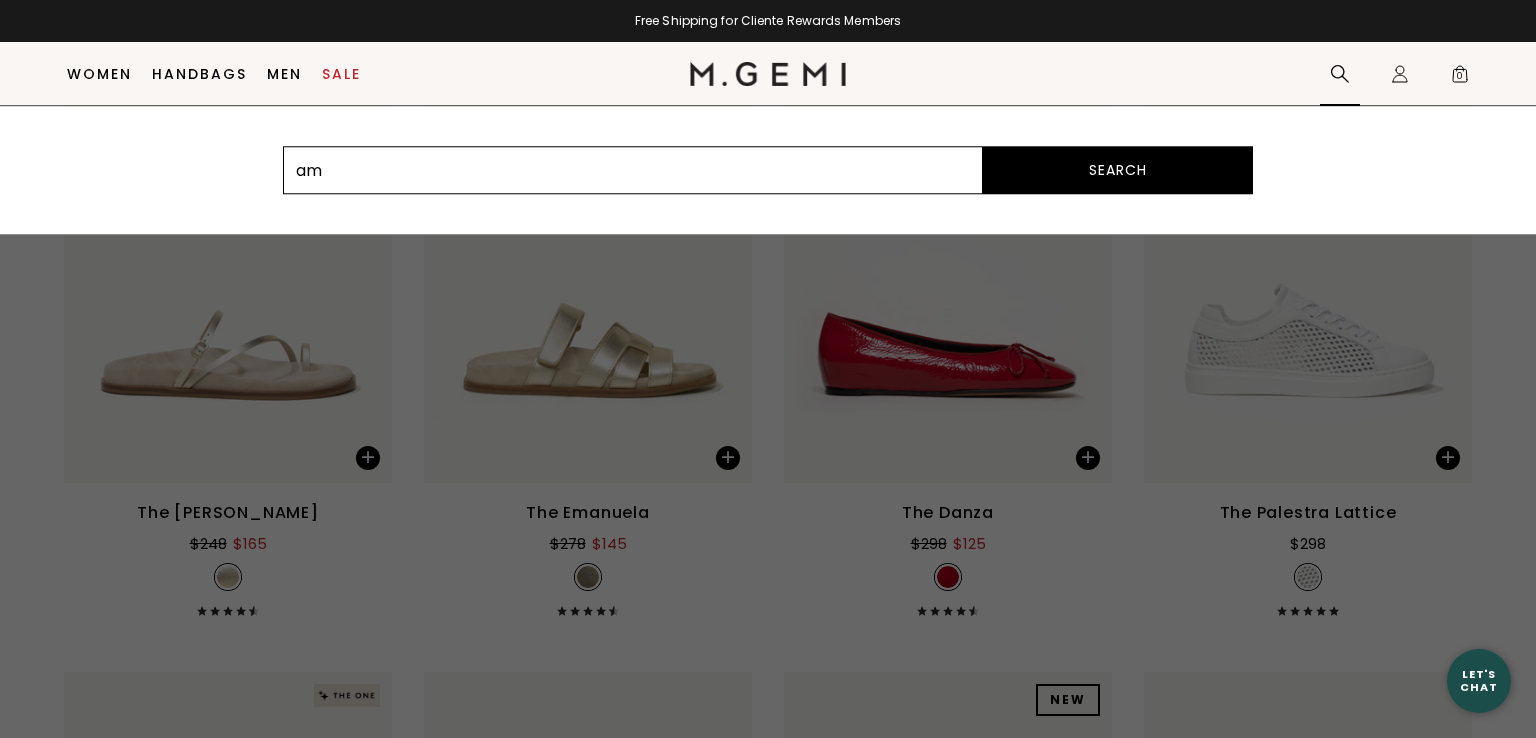 type on "am" 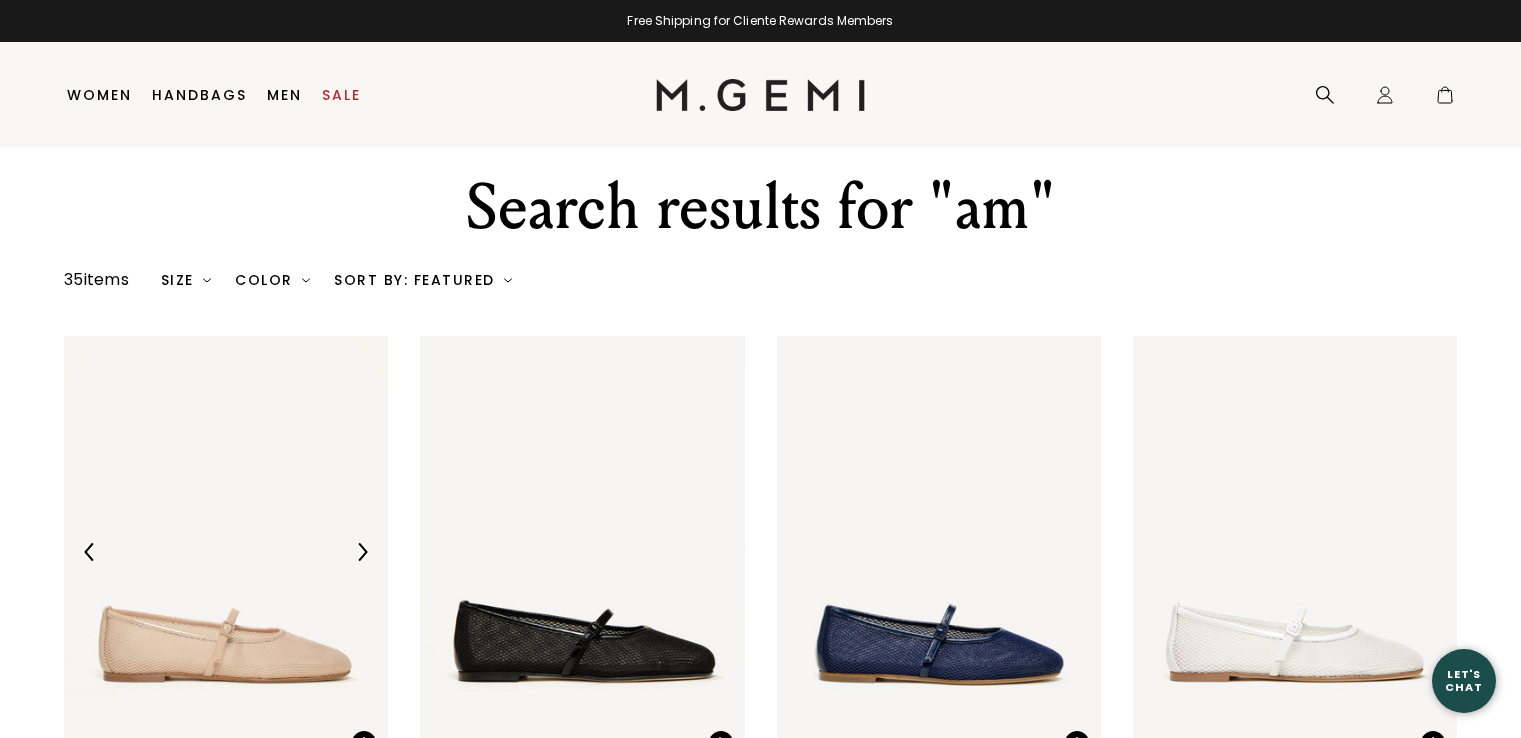 scroll, scrollTop: 0, scrollLeft: 0, axis: both 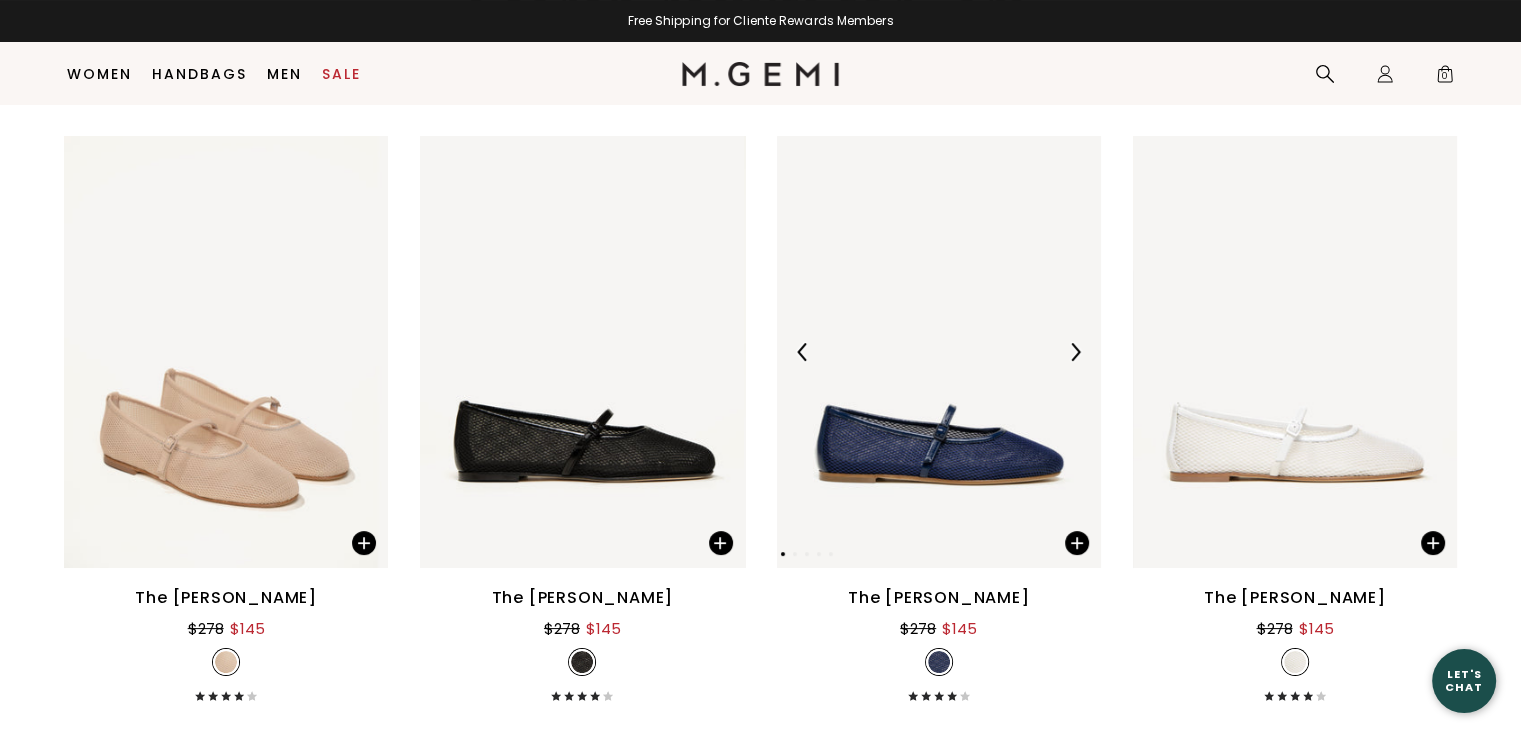 click at bounding box center (939, 352) 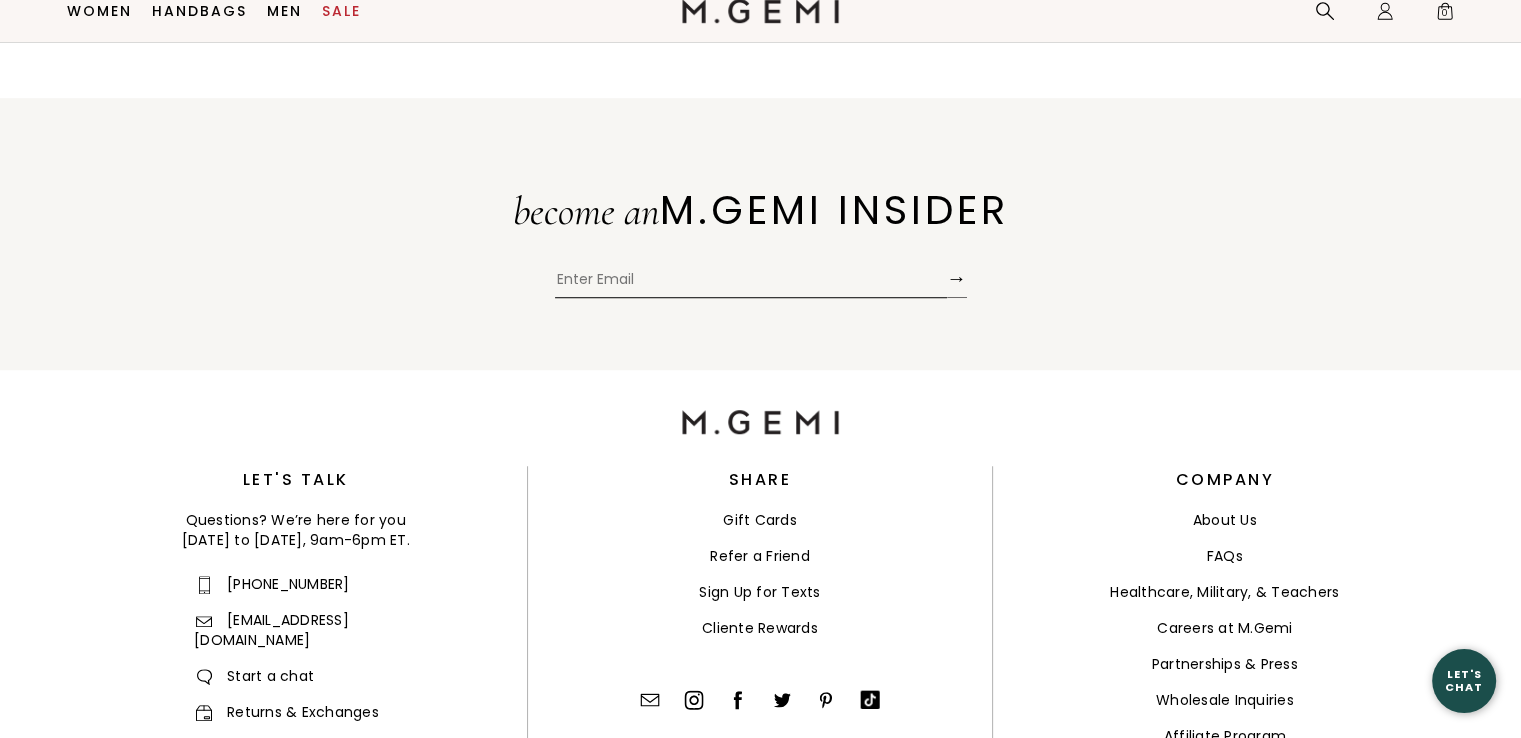 scroll, scrollTop: 1558, scrollLeft: 0, axis: vertical 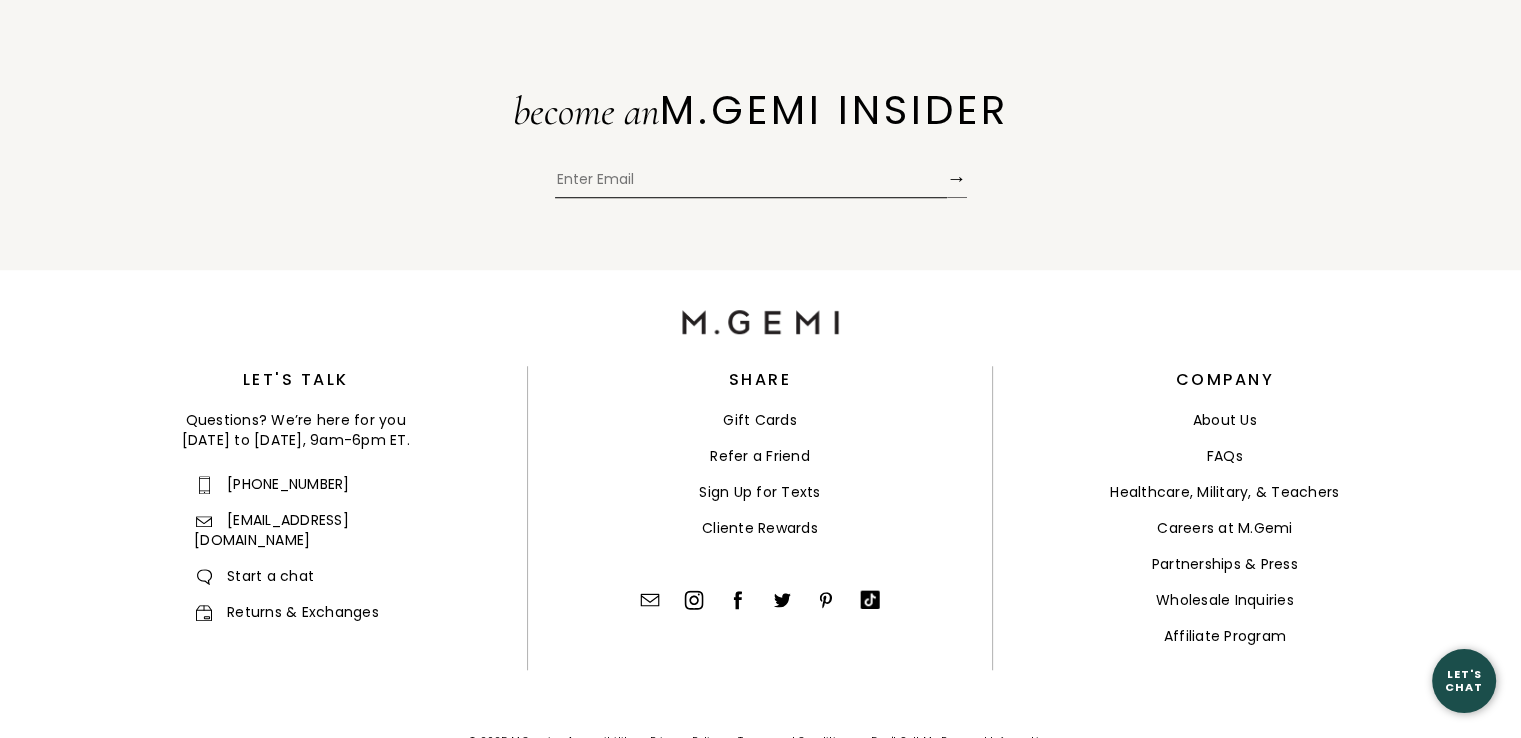 click at bounding box center (751, 183) 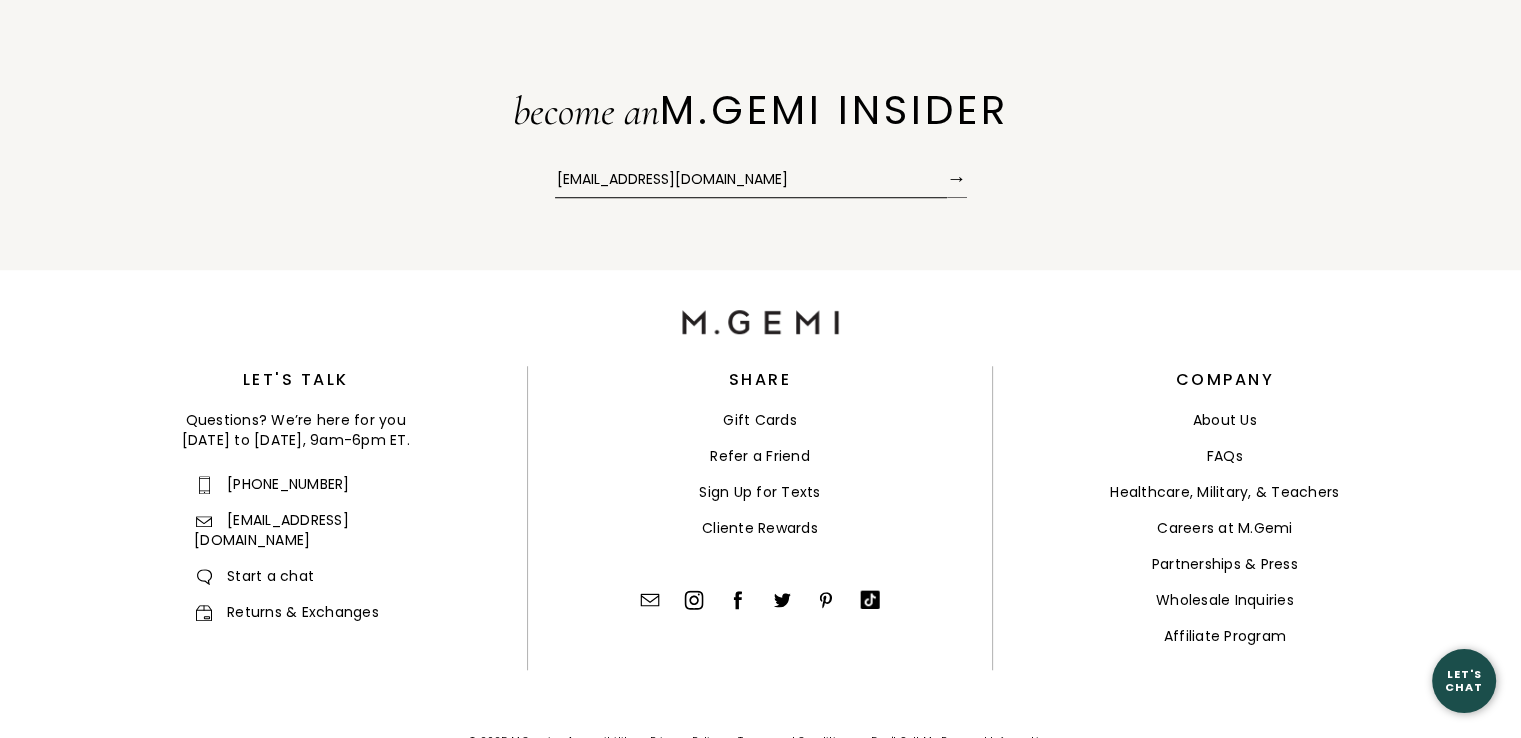 click on "→" at bounding box center [957, 178] 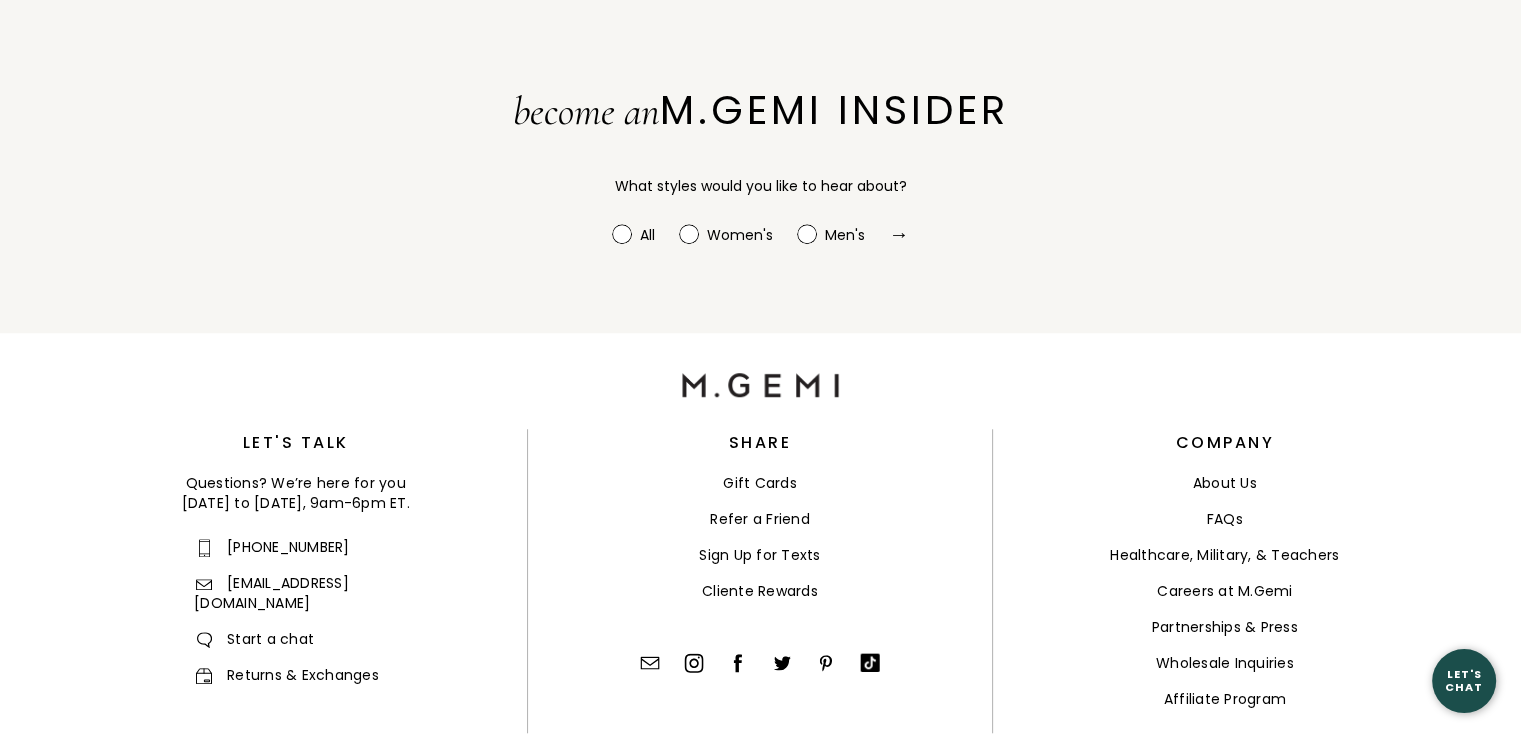 radio on "true" 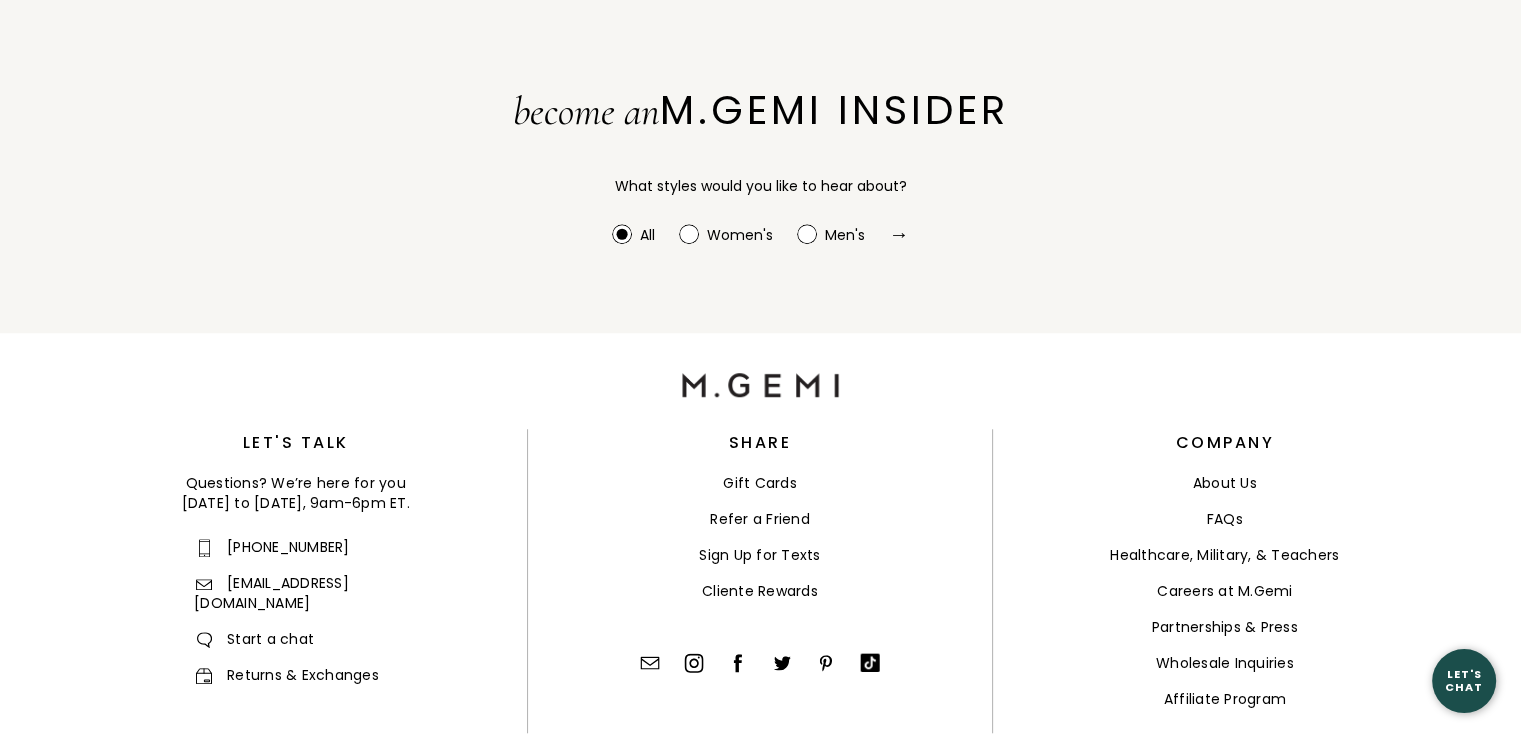 click 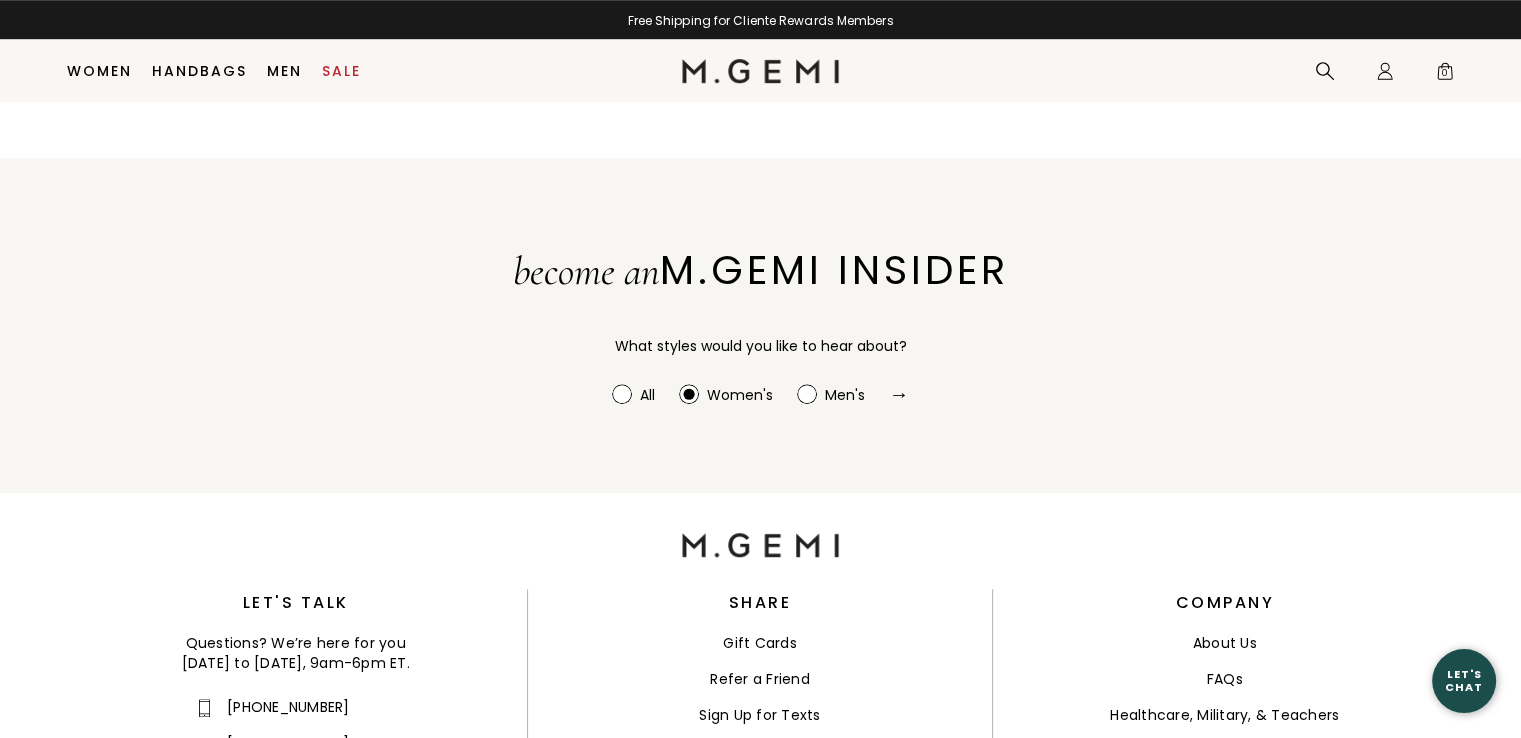 click on "→" at bounding box center [899, 394] 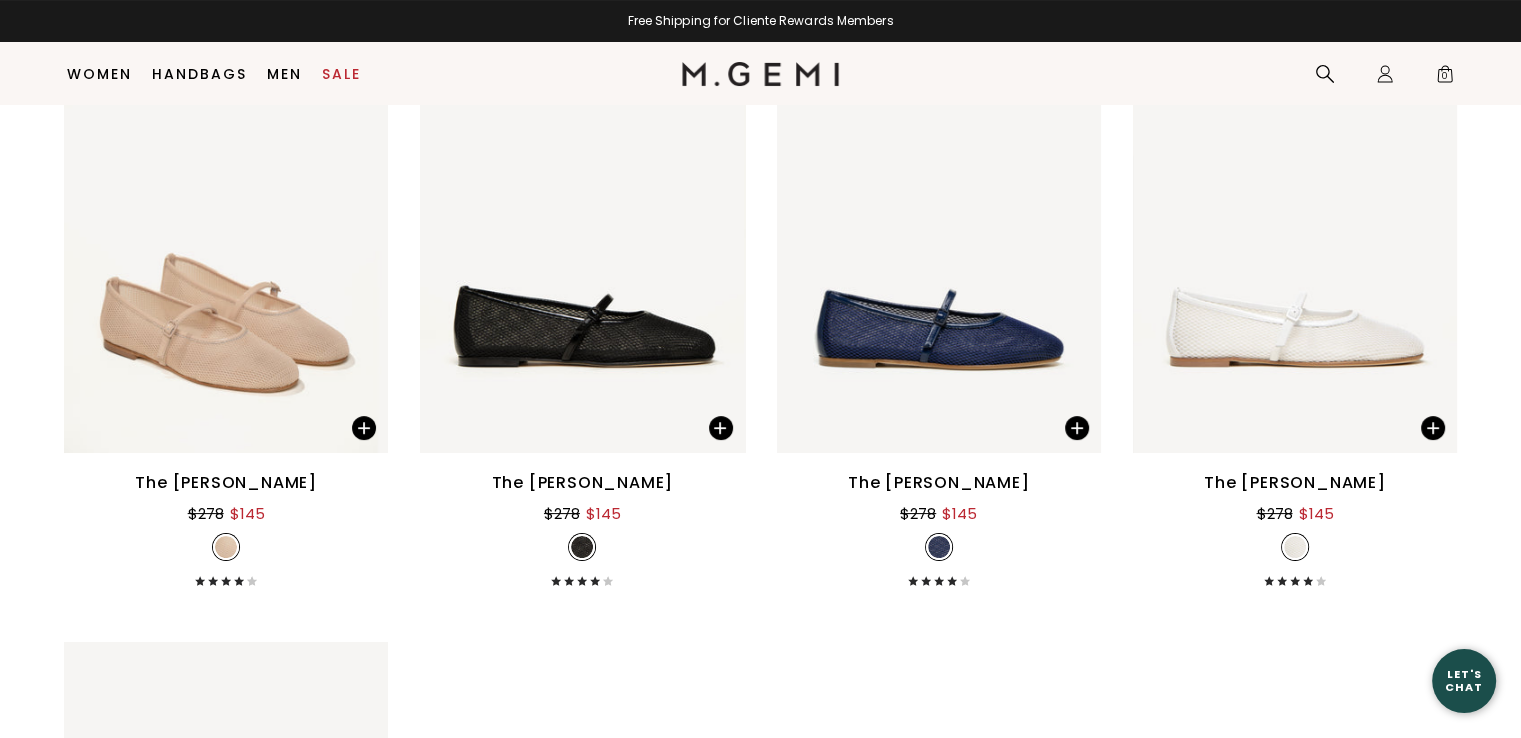 scroll, scrollTop: 0, scrollLeft: 0, axis: both 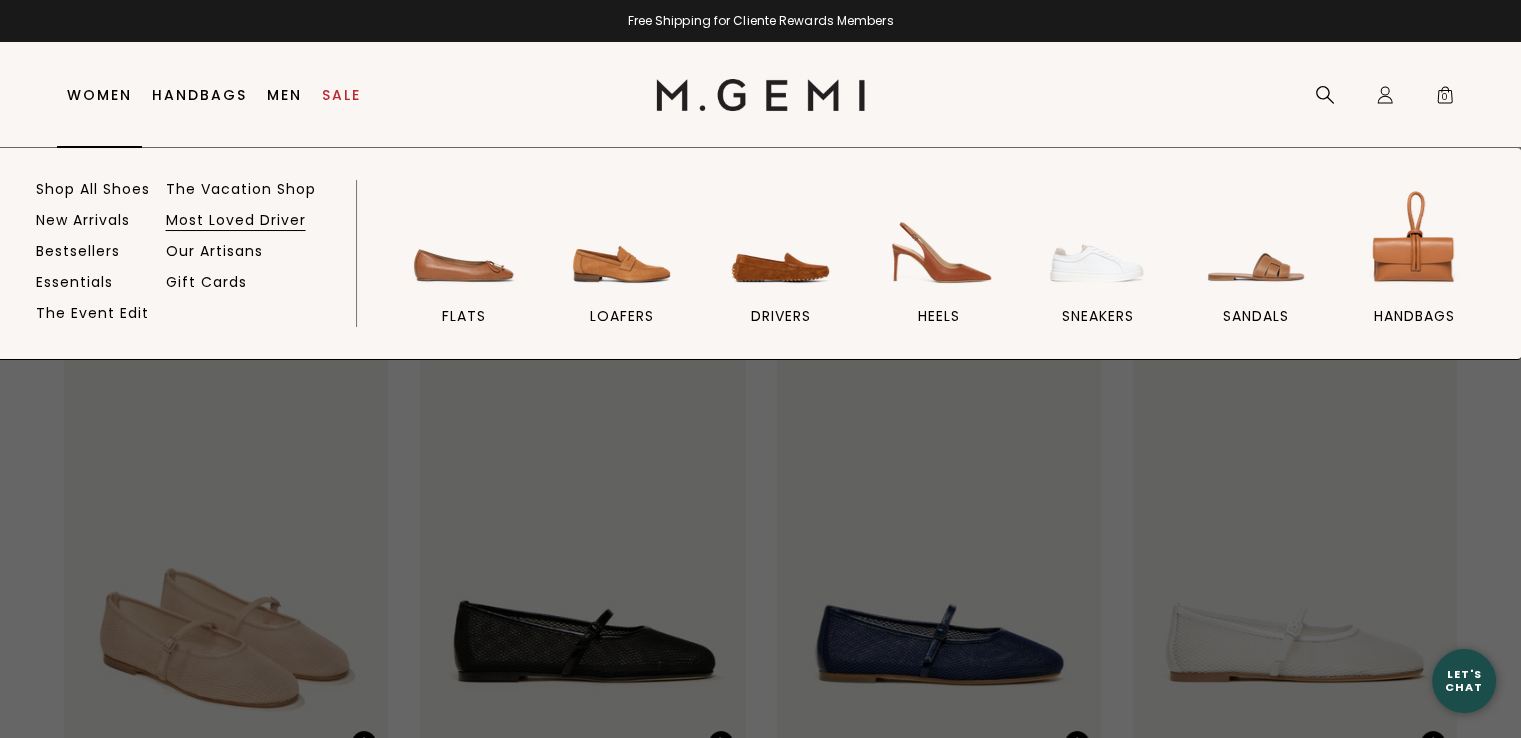 click on "Most Loved Driver" at bounding box center [236, 220] 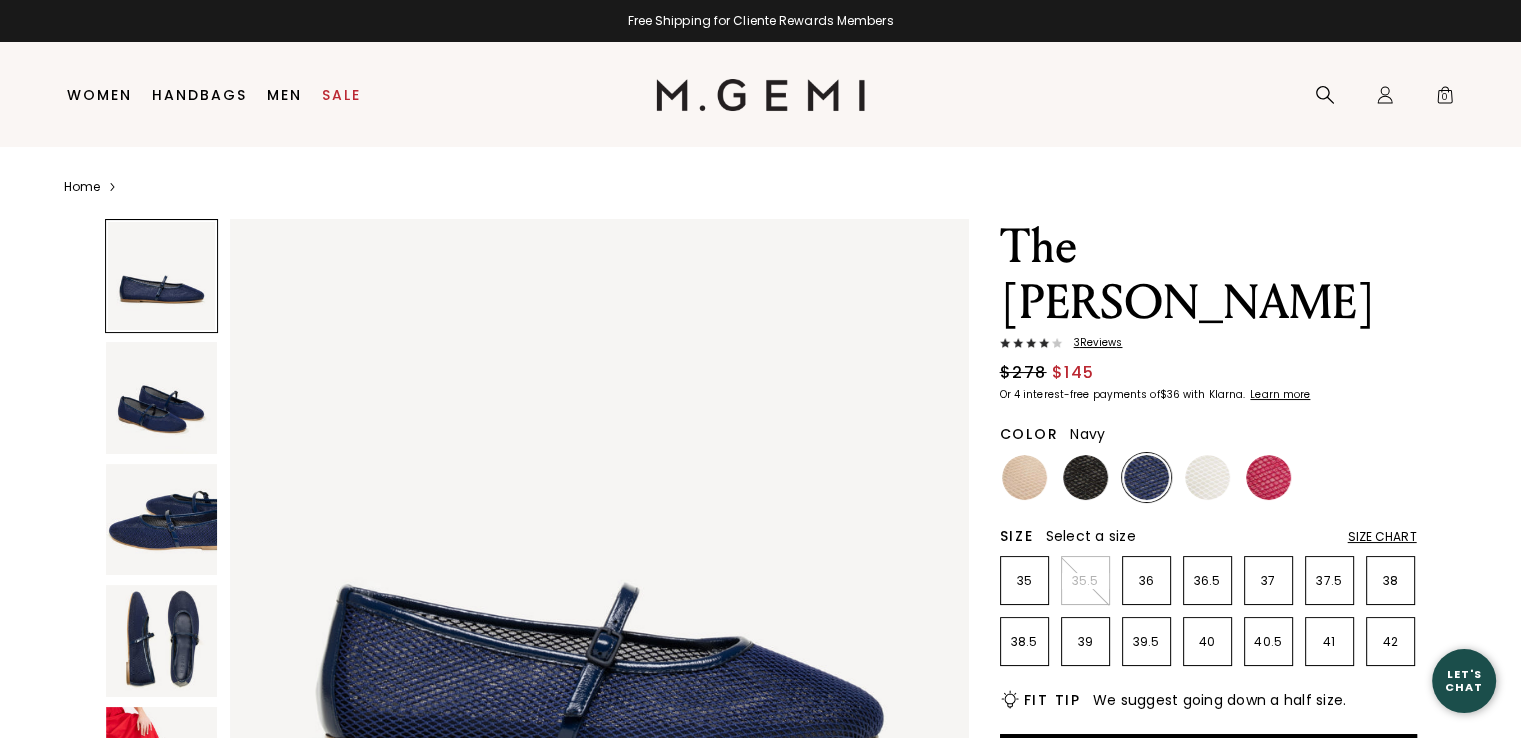 scroll, scrollTop: 0, scrollLeft: 0, axis: both 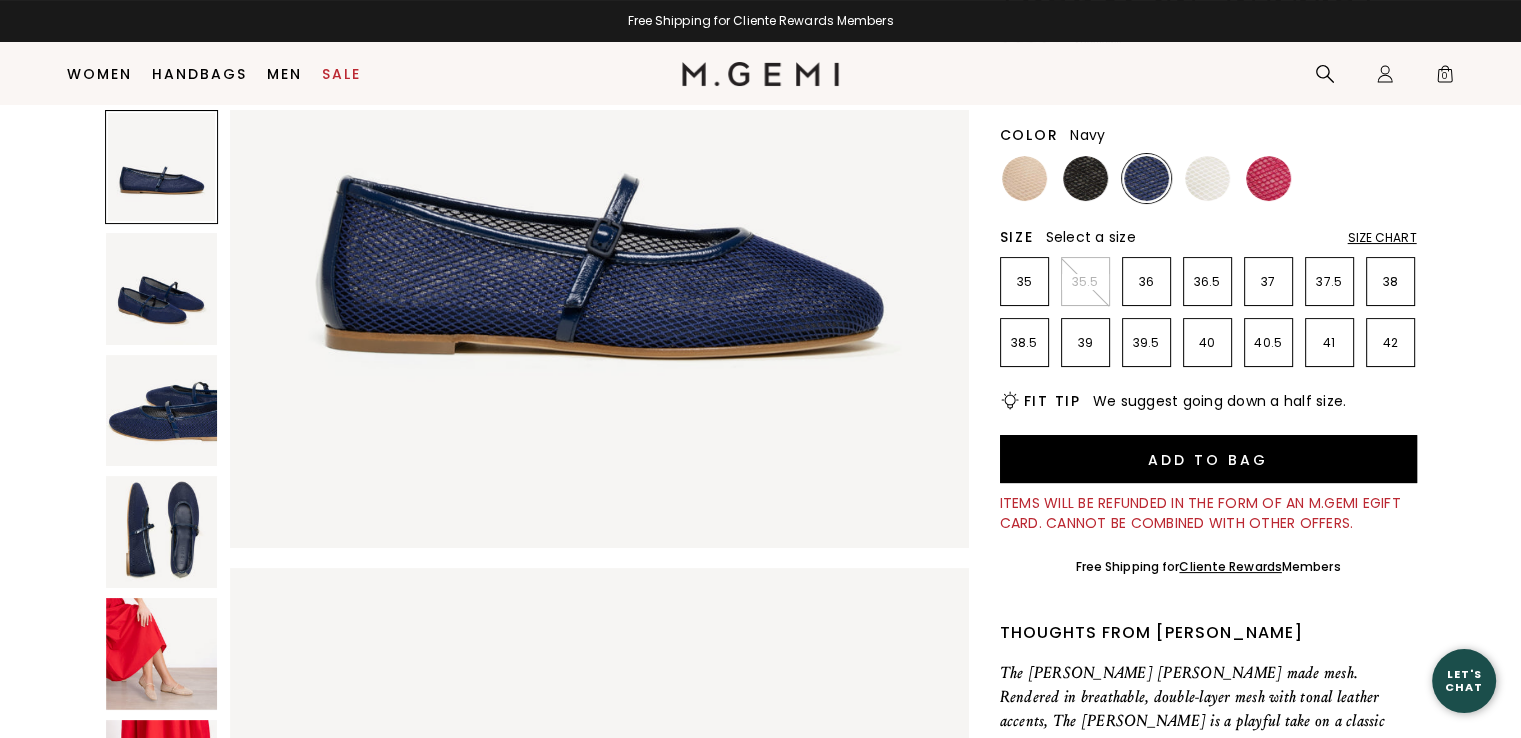 click at bounding box center (162, 654) 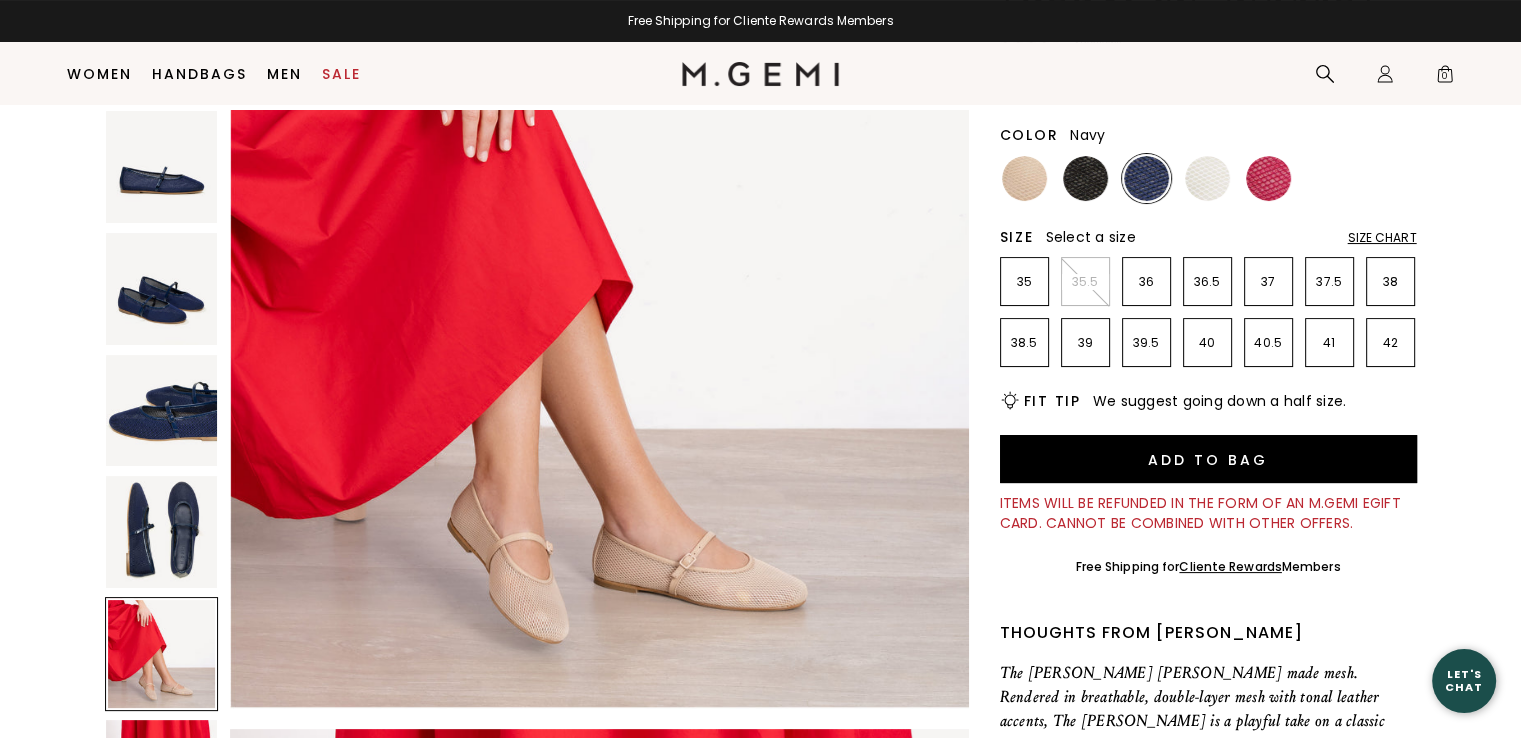 scroll, scrollTop: 3734, scrollLeft: 0, axis: vertical 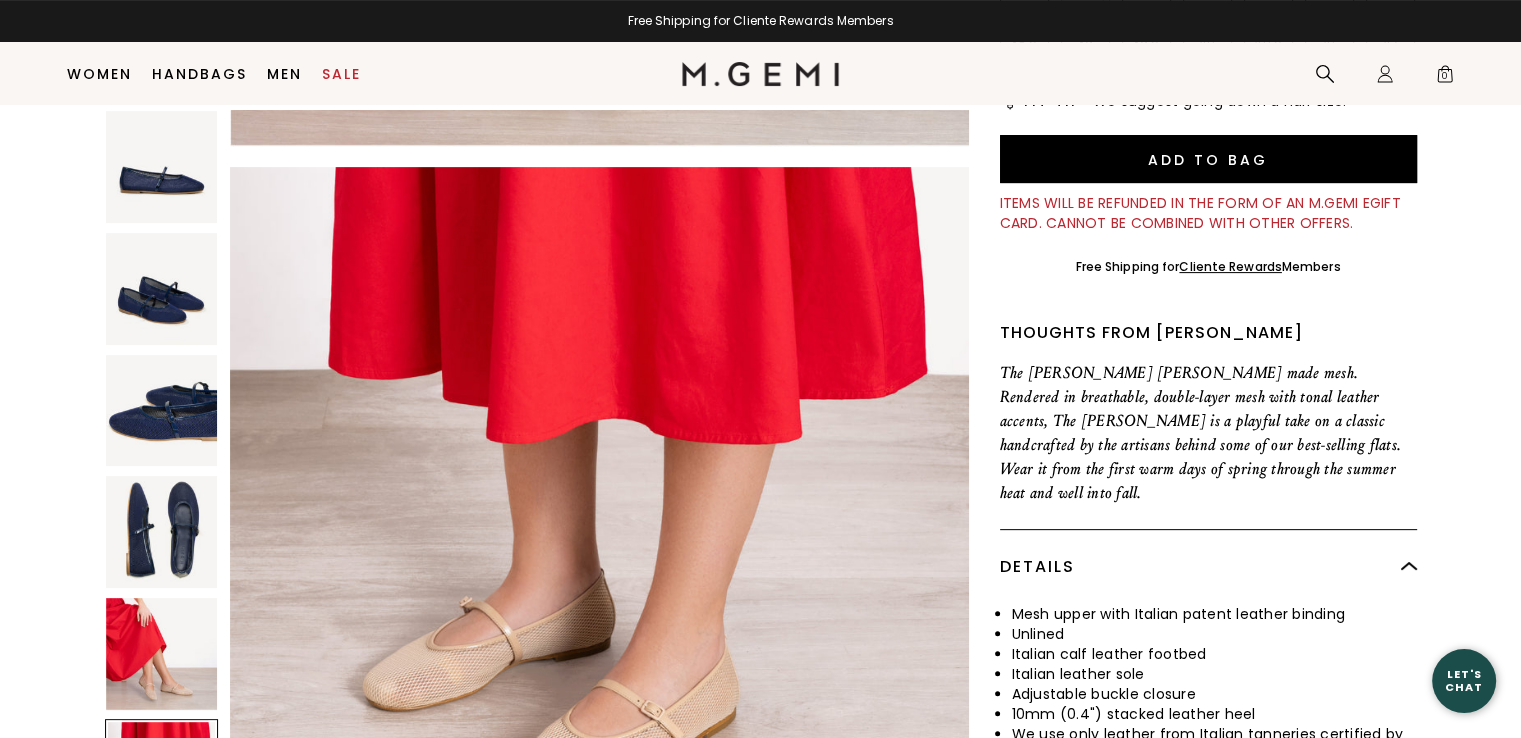 click at bounding box center [599, 536] 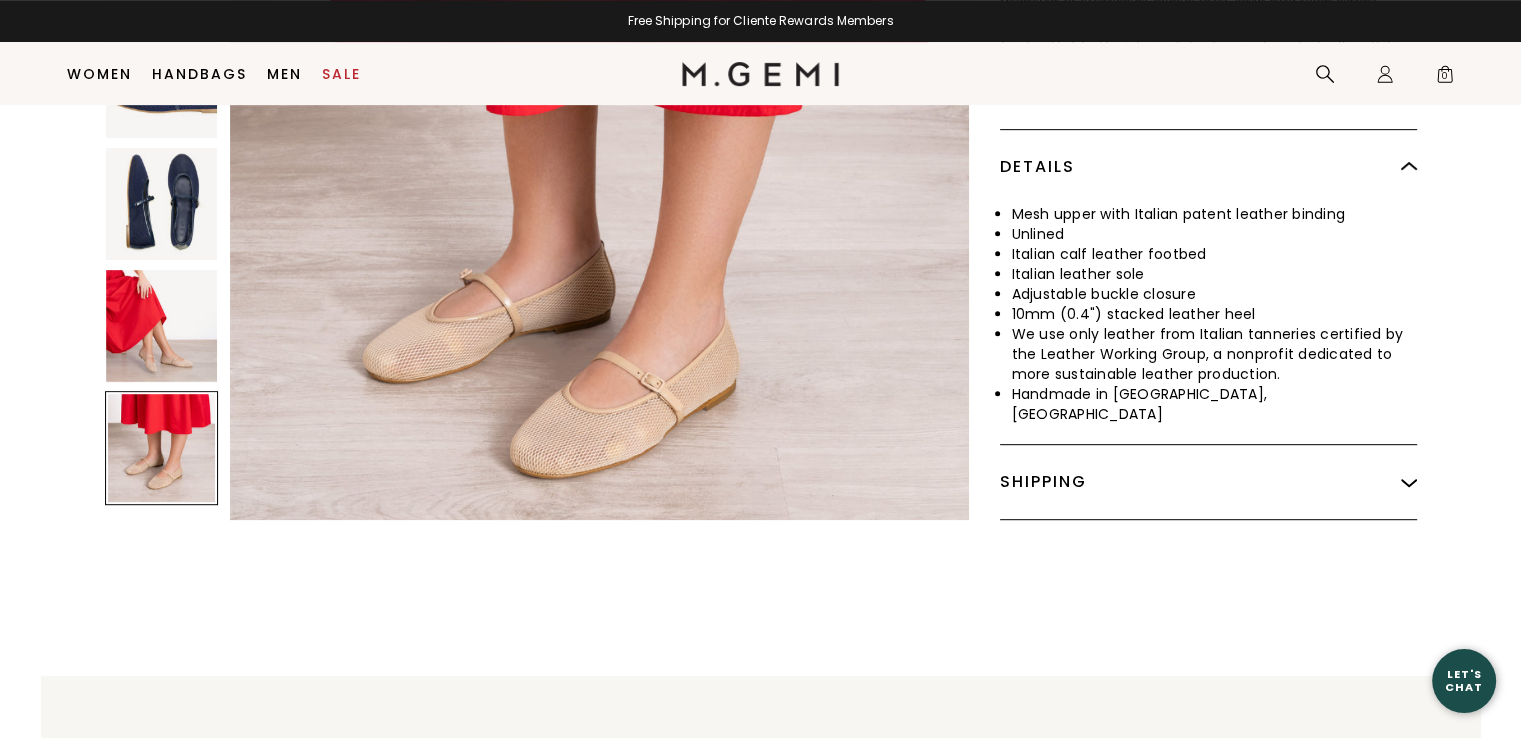 click at bounding box center [162, 448] 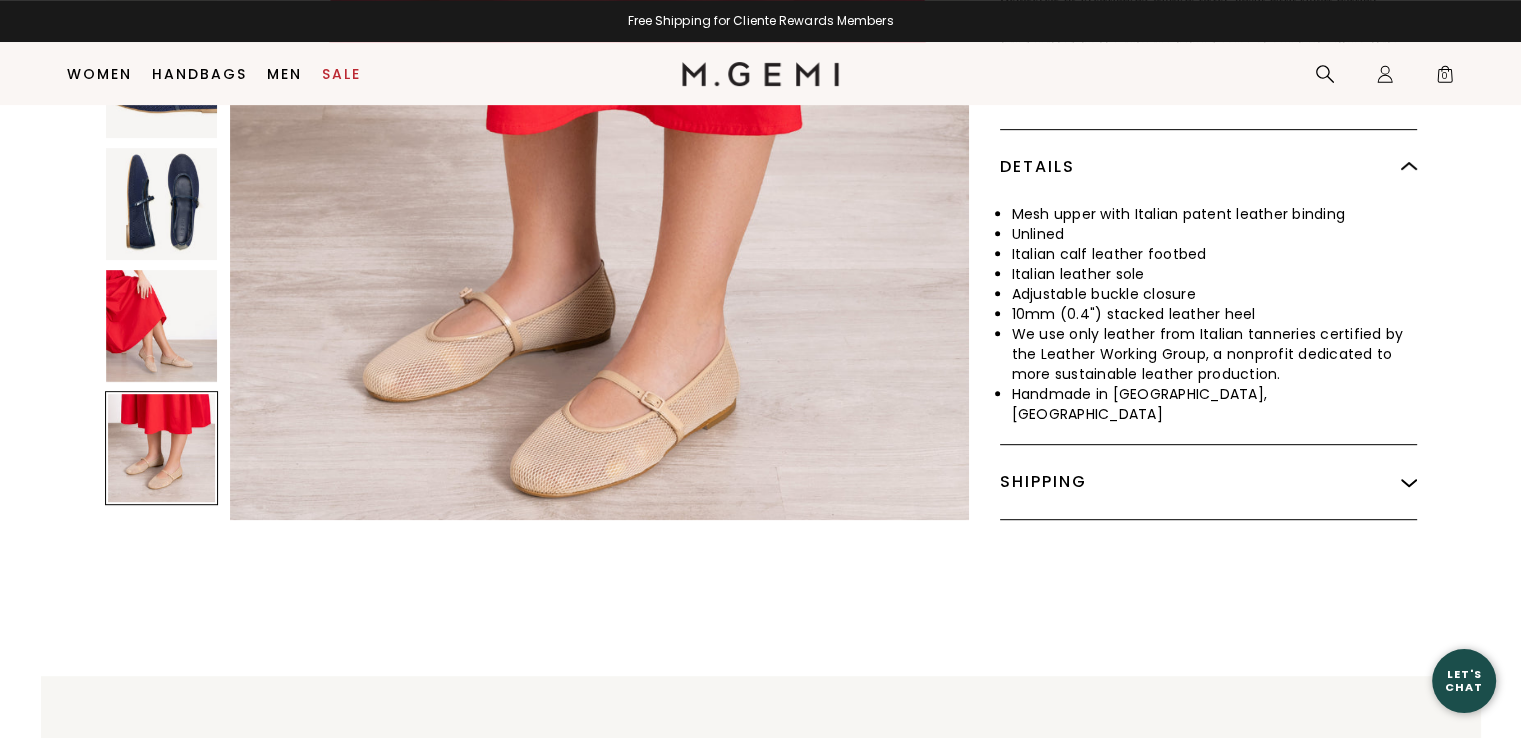 drag, startPoint x: 517, startPoint y: 291, endPoint x: 548, endPoint y: 292, distance: 31.016125 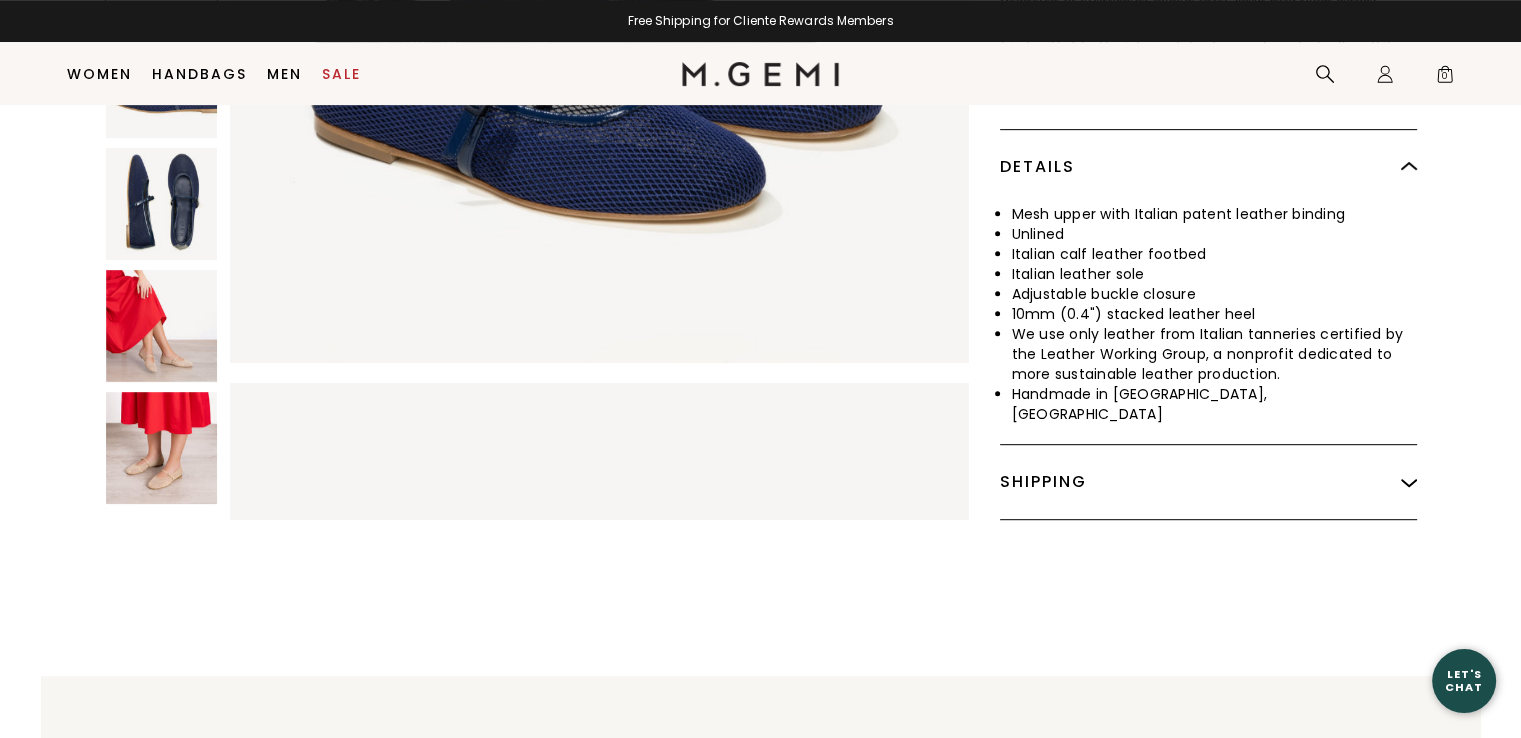 scroll, scrollTop: 715, scrollLeft: 0, axis: vertical 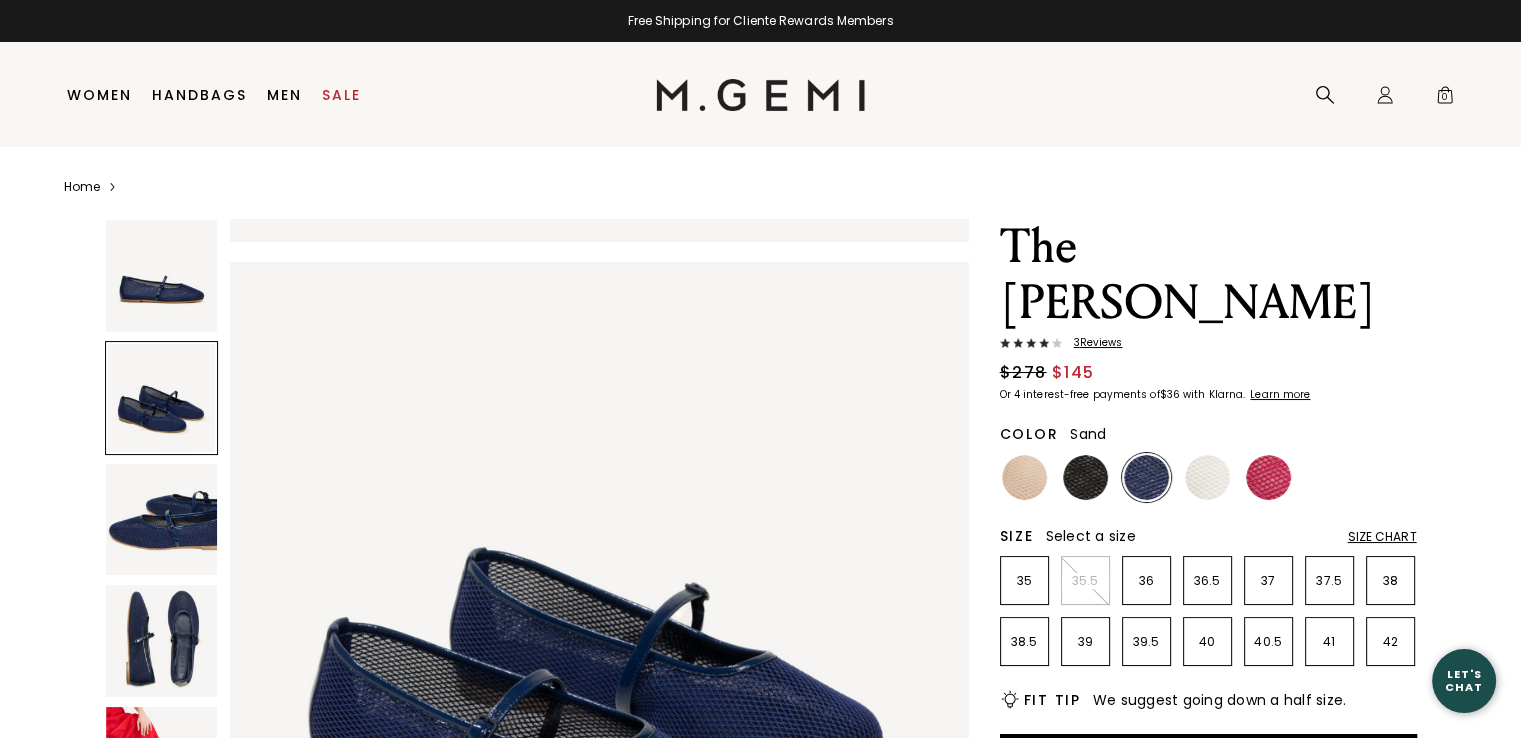 click at bounding box center [1024, 477] 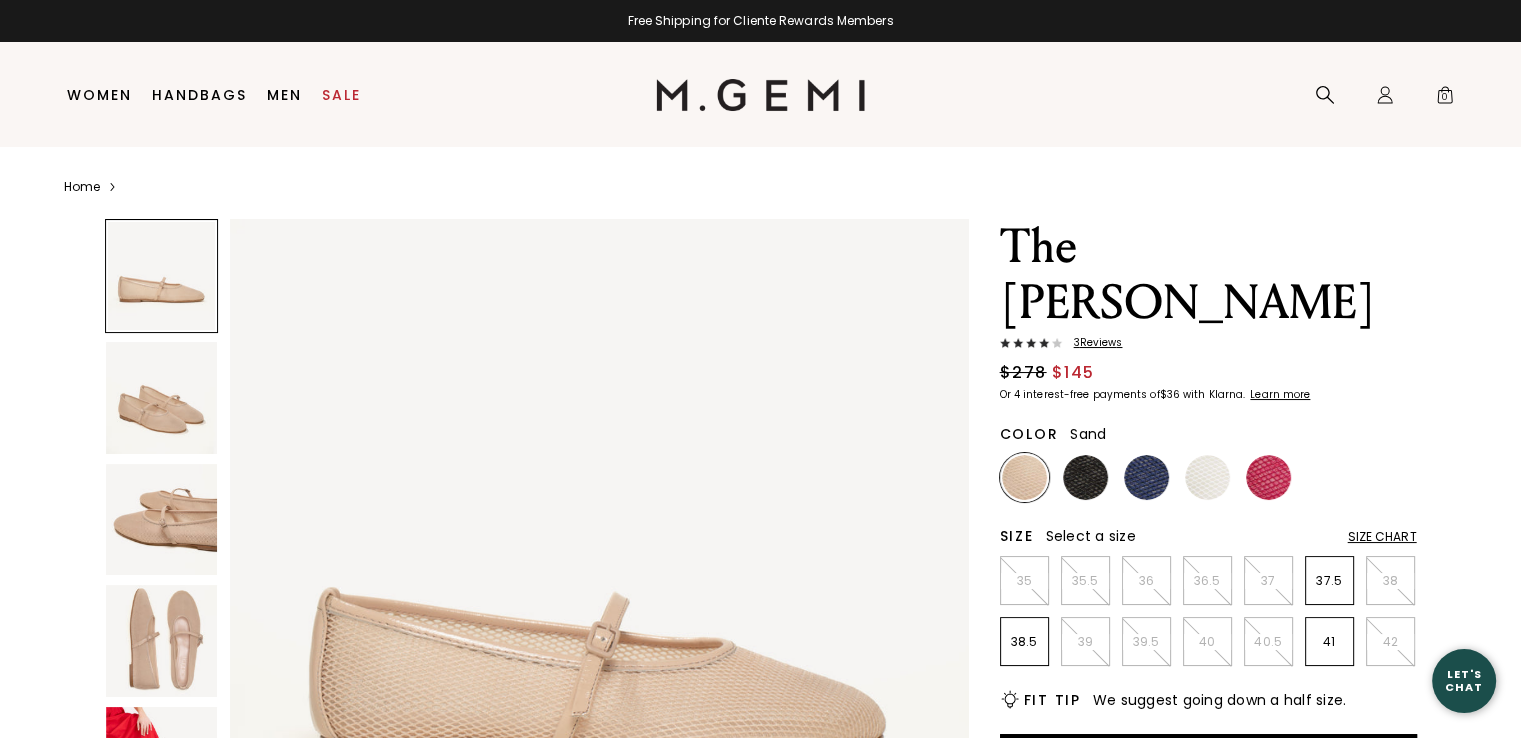 scroll, scrollTop: 0, scrollLeft: 0, axis: both 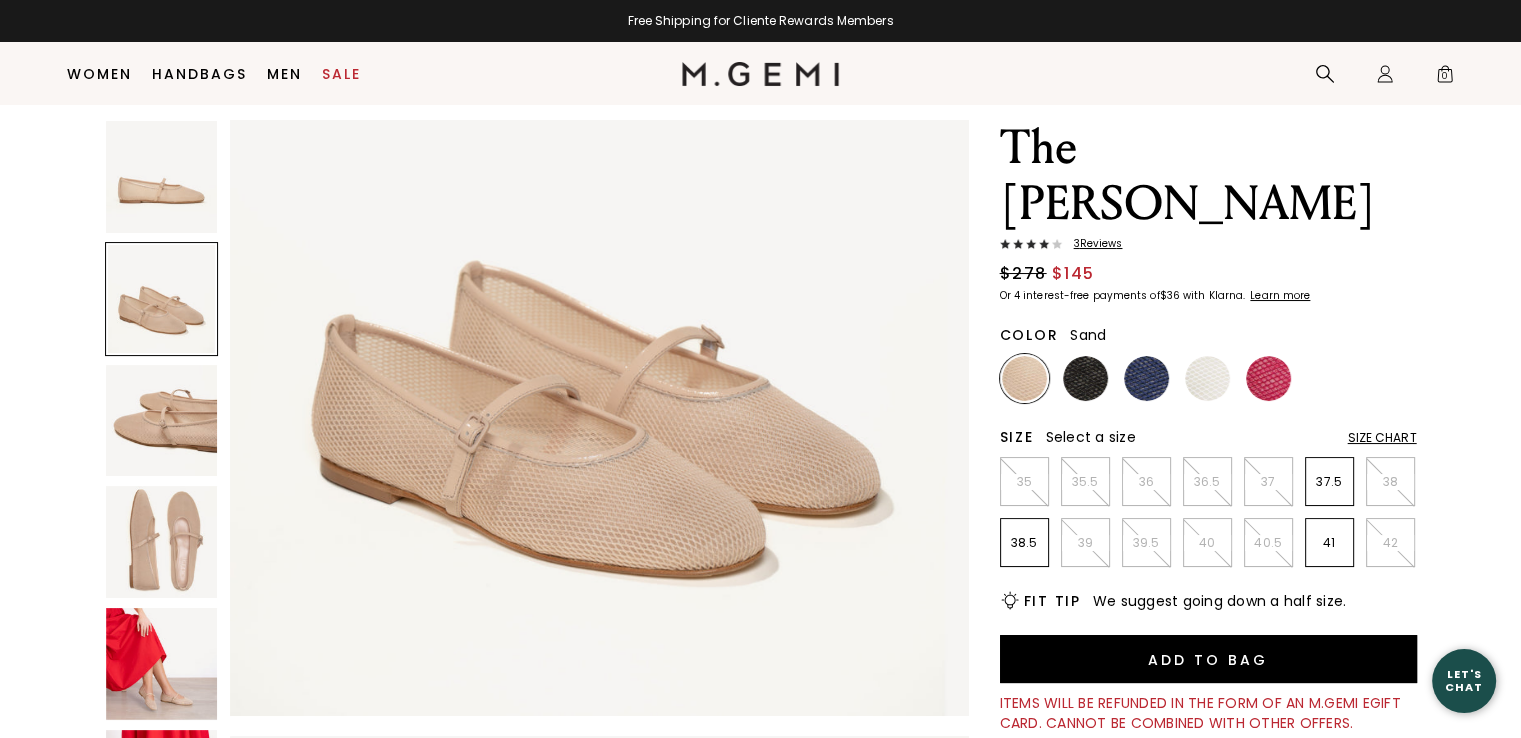 click at bounding box center [162, 664] 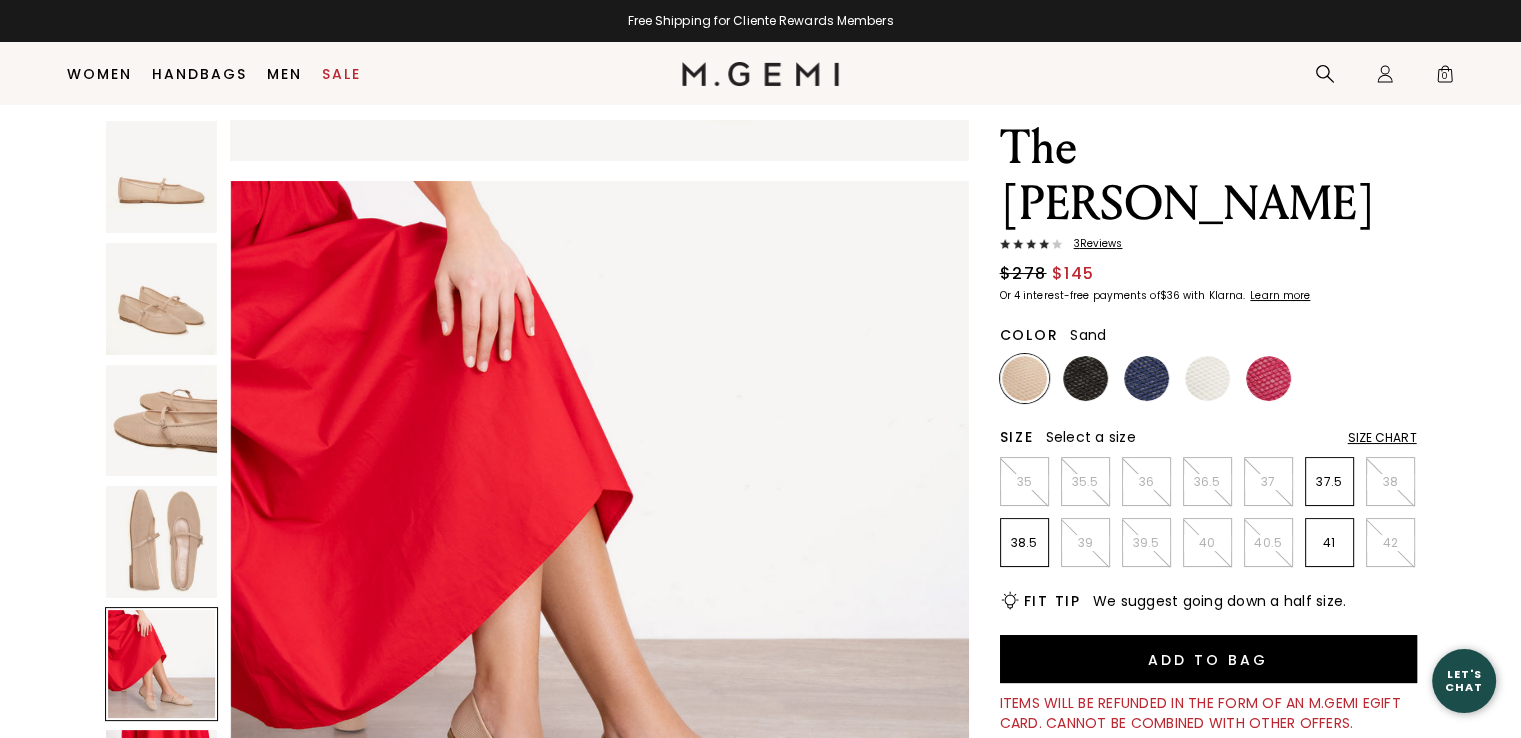 scroll, scrollTop: 3172, scrollLeft: 0, axis: vertical 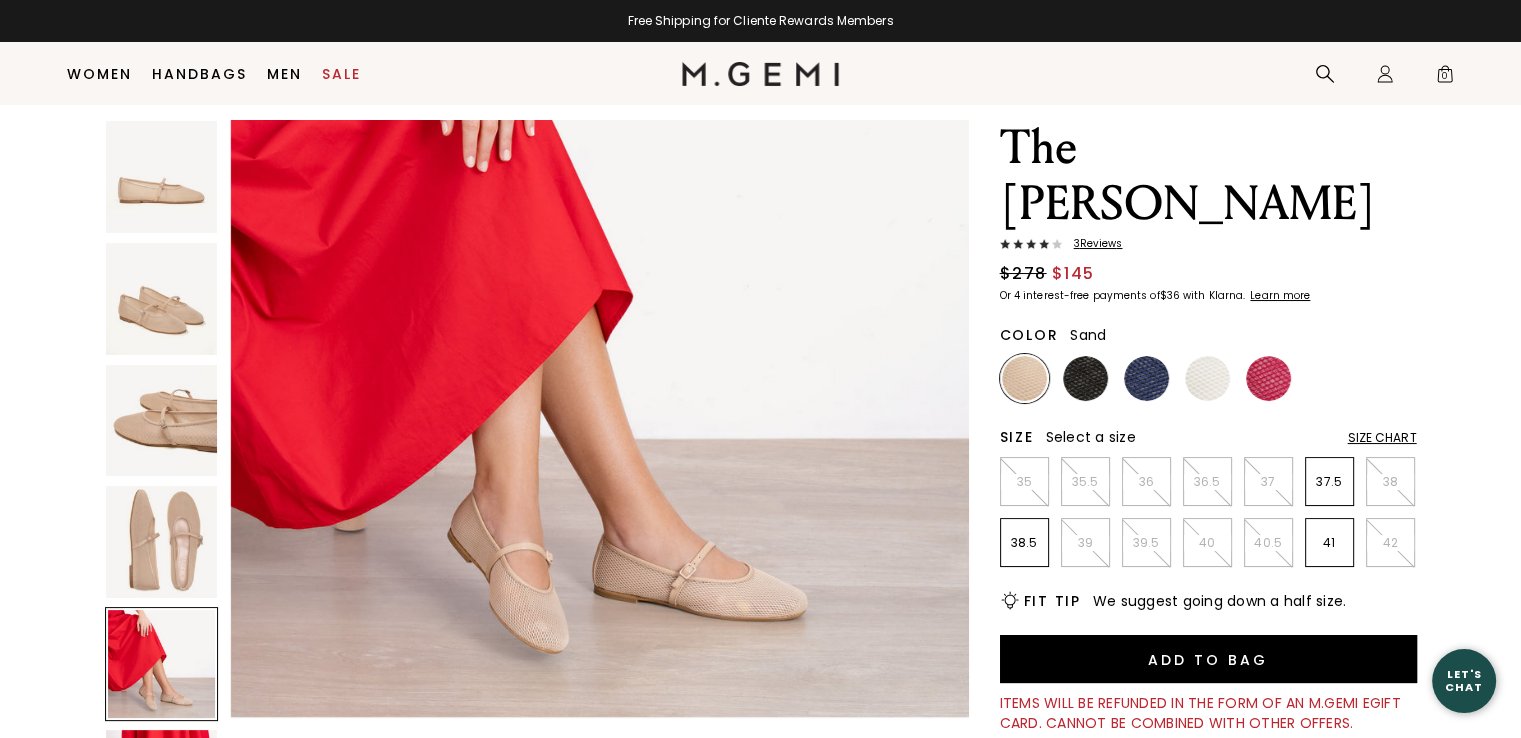click at bounding box center (599, 350) 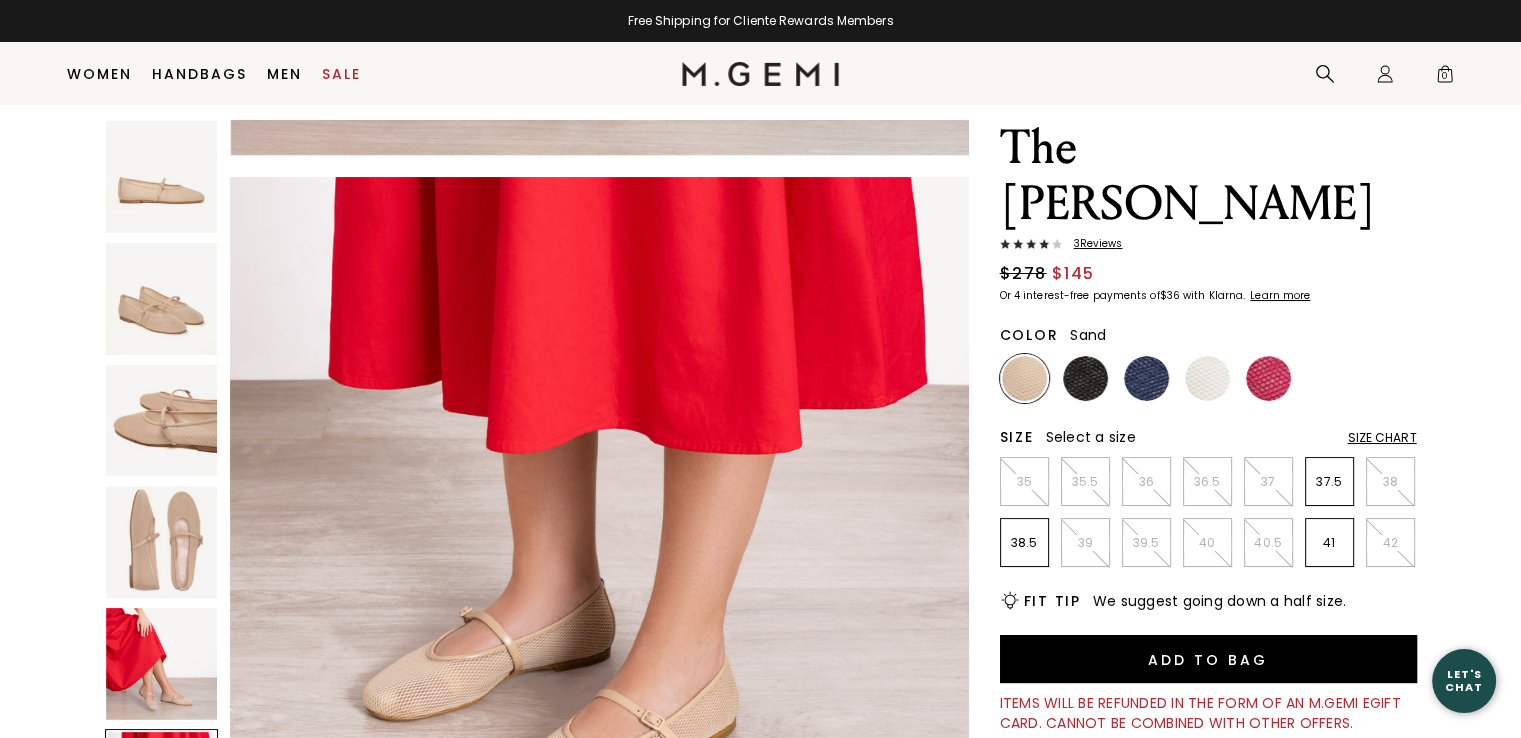 scroll, scrollTop: 3534, scrollLeft: 0, axis: vertical 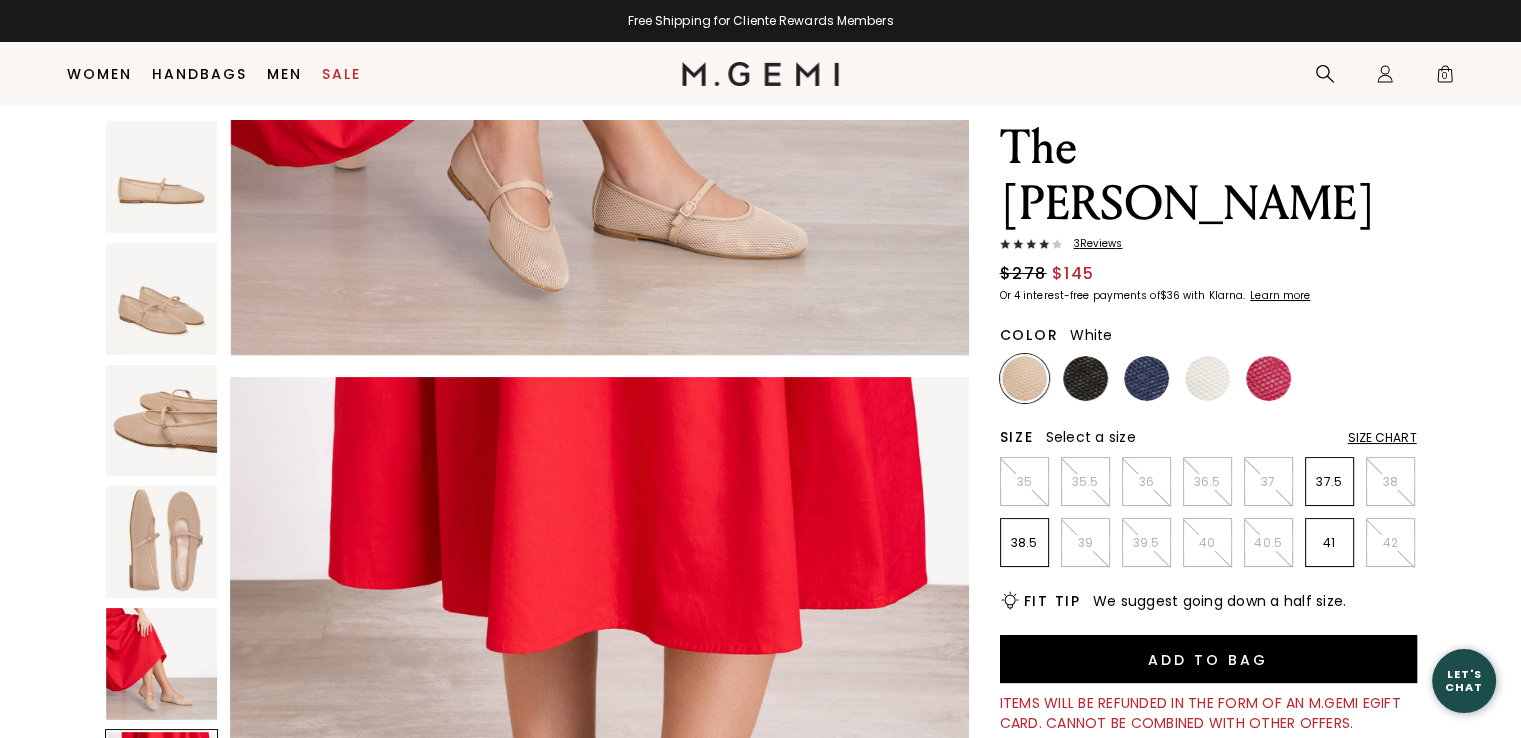 click at bounding box center [1207, 378] 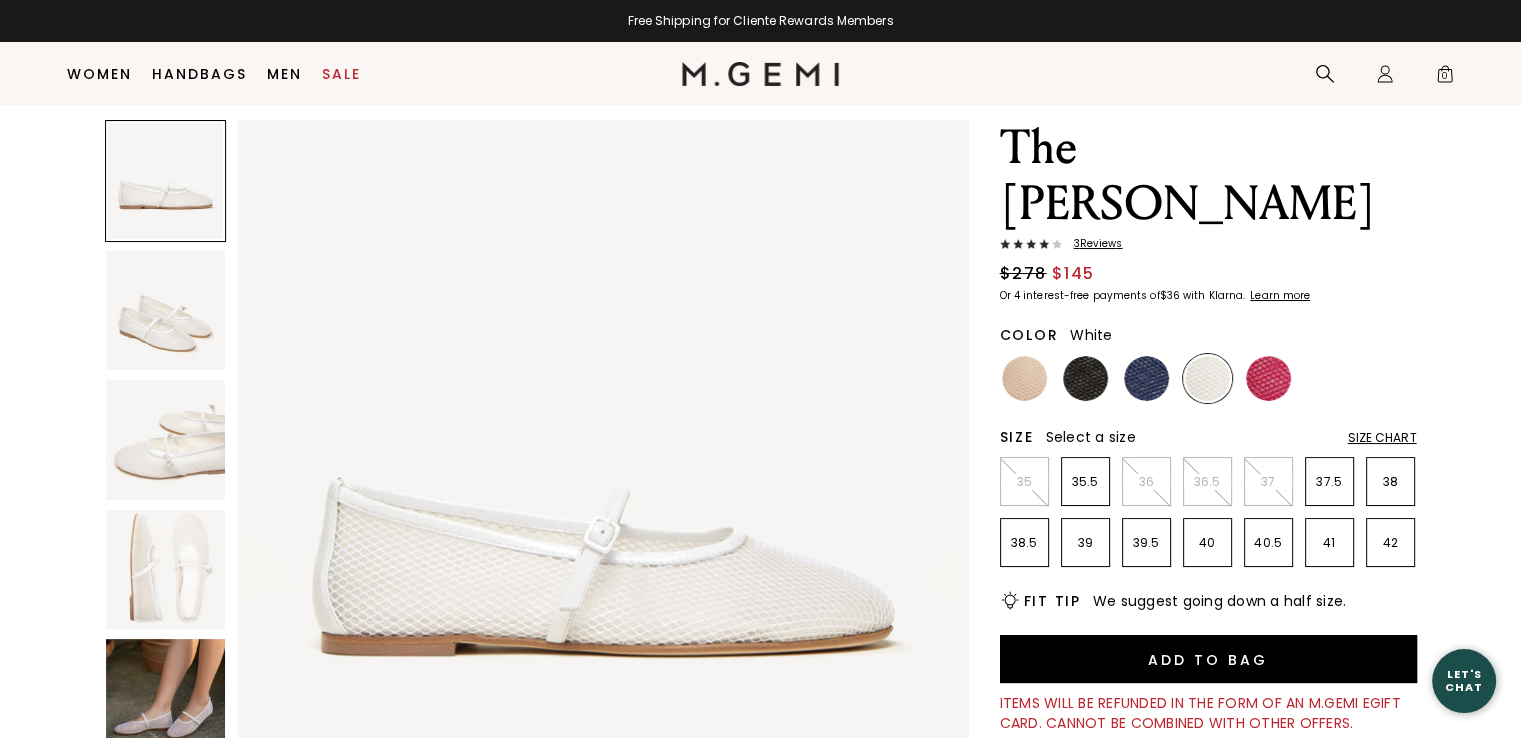 scroll, scrollTop: 0, scrollLeft: 0, axis: both 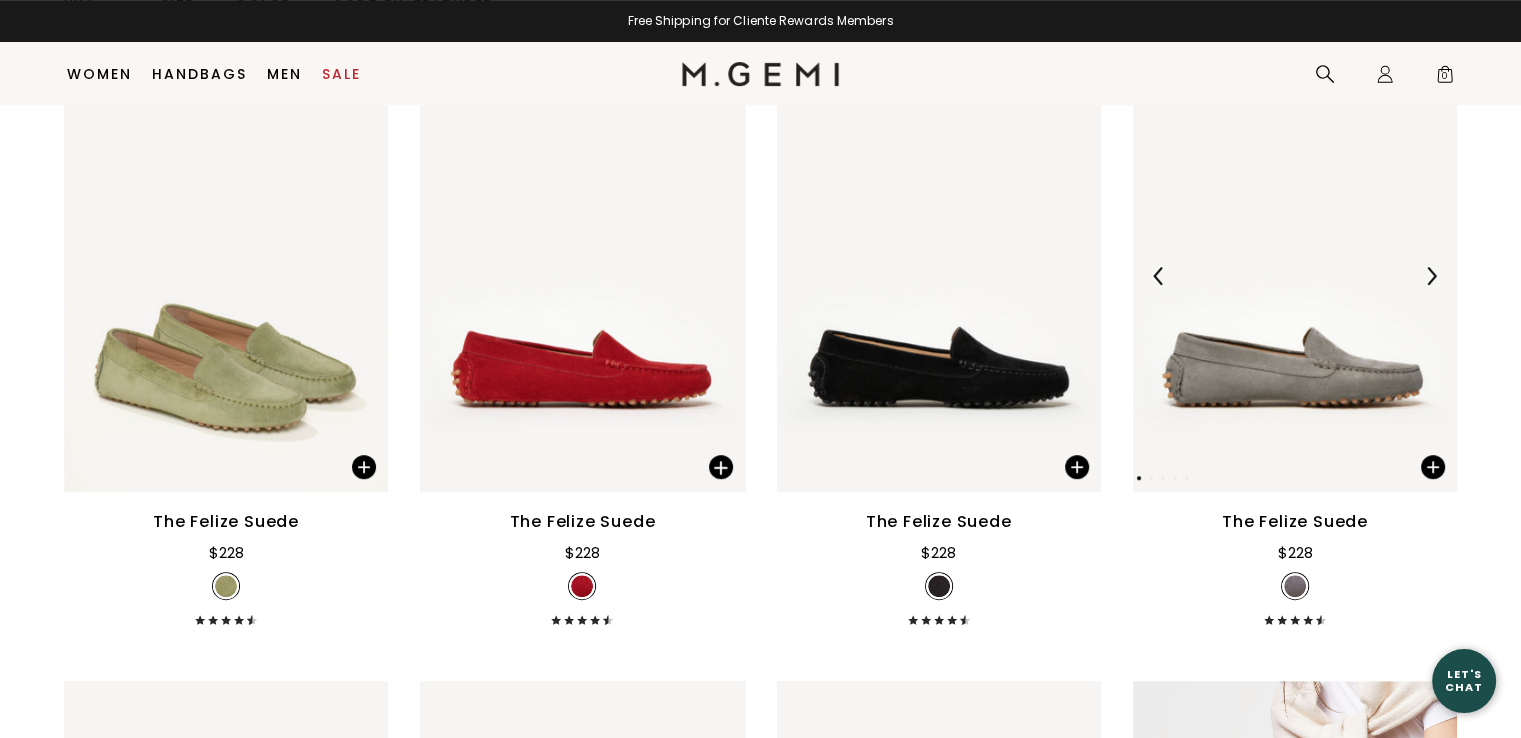 click at bounding box center [1295, 277] 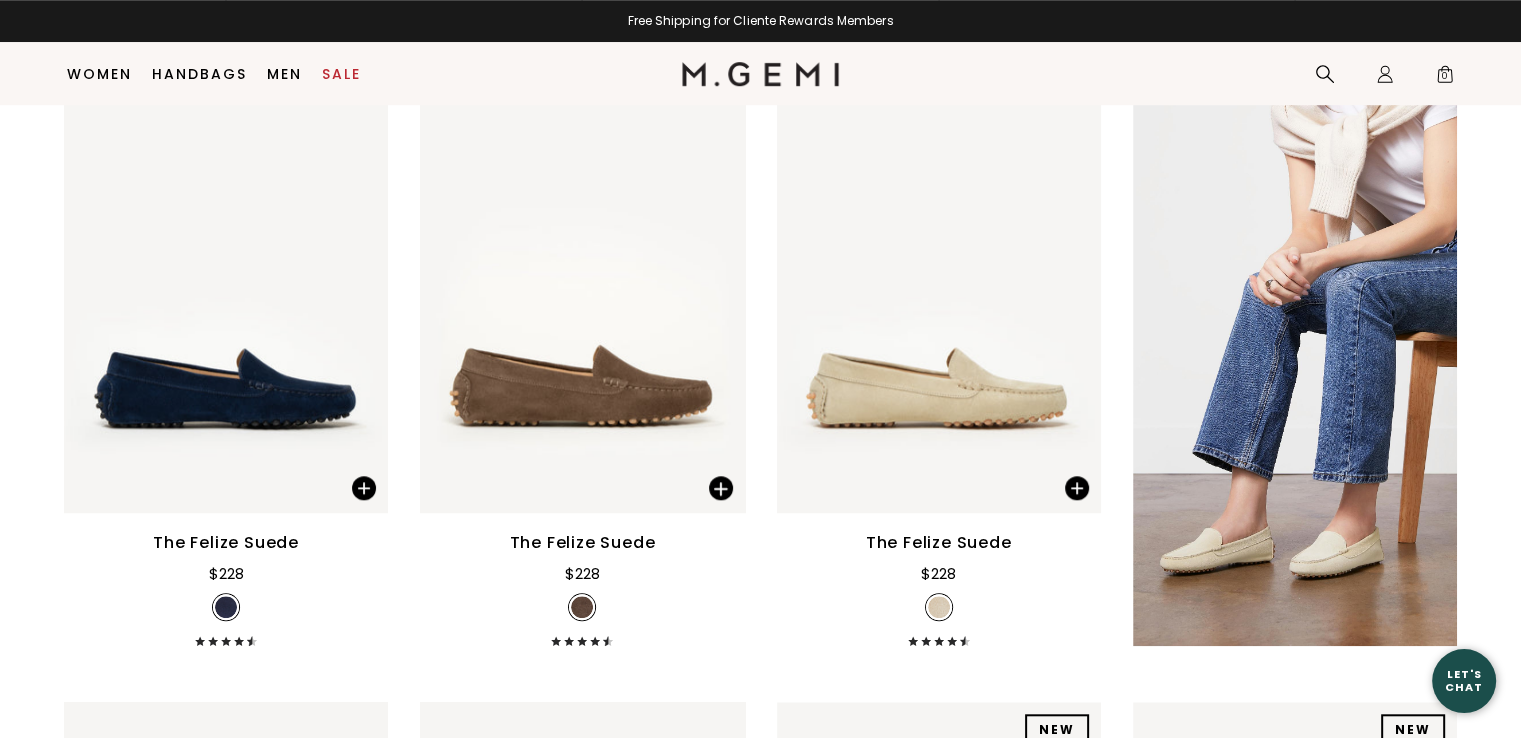 scroll, scrollTop: 1657, scrollLeft: 0, axis: vertical 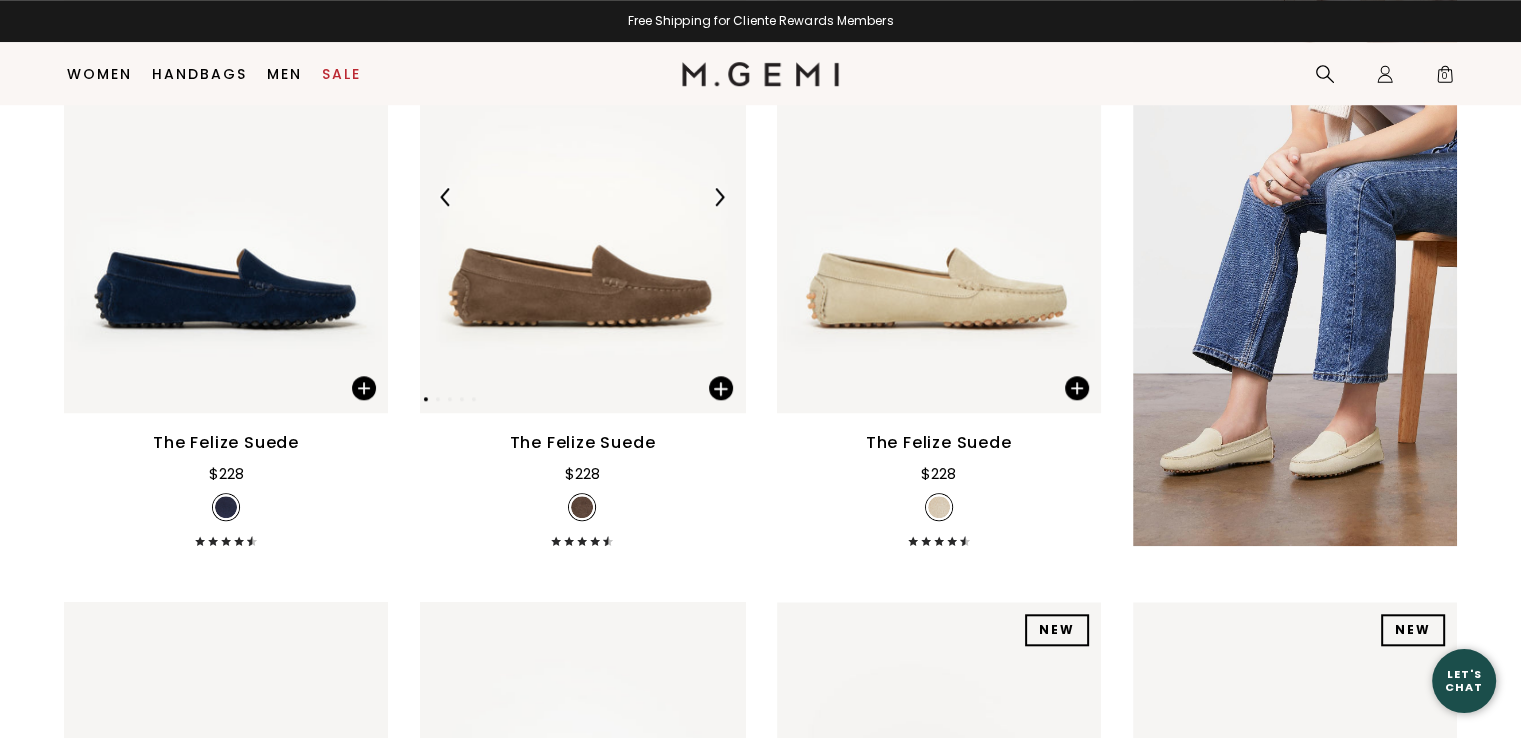 click at bounding box center [581, 197] 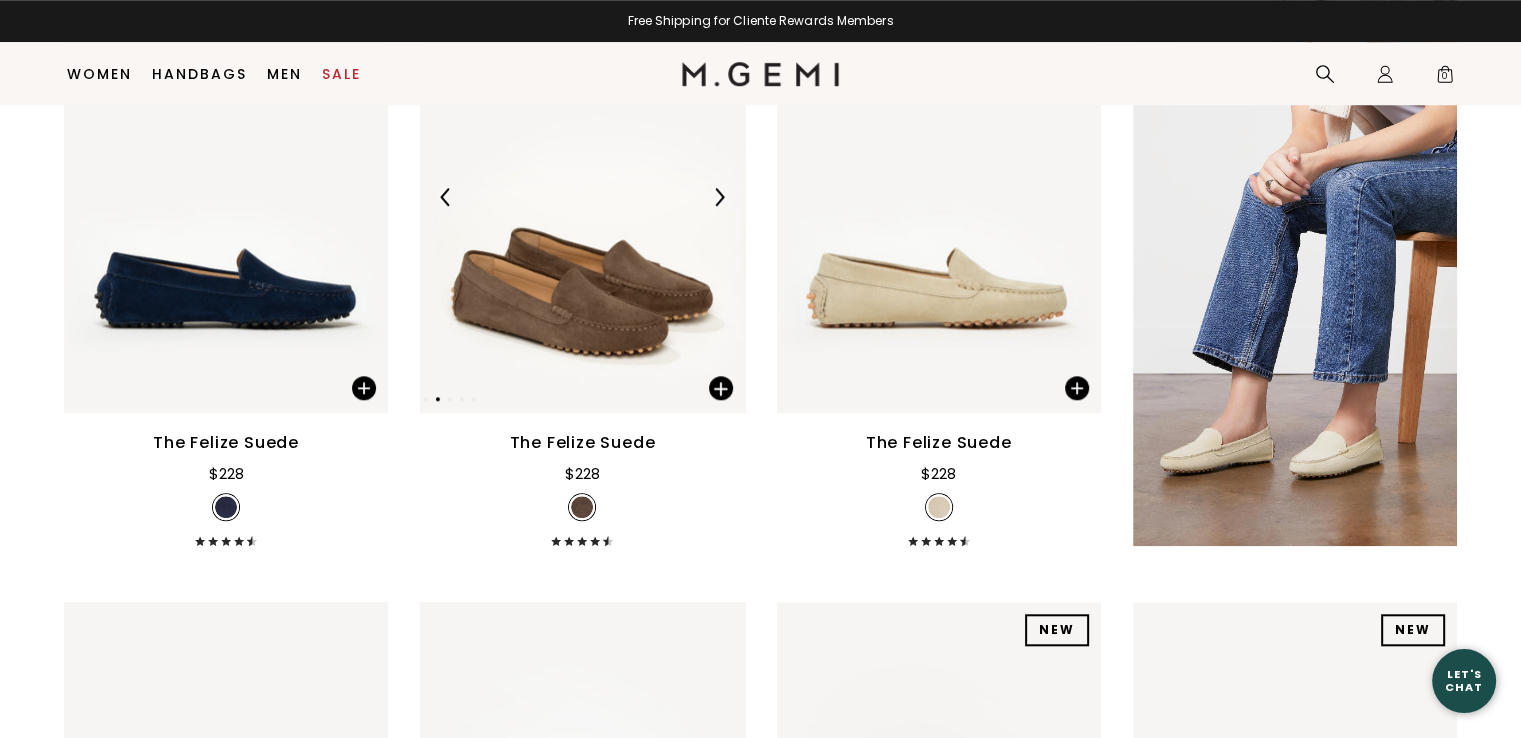 click at bounding box center (582, 197) 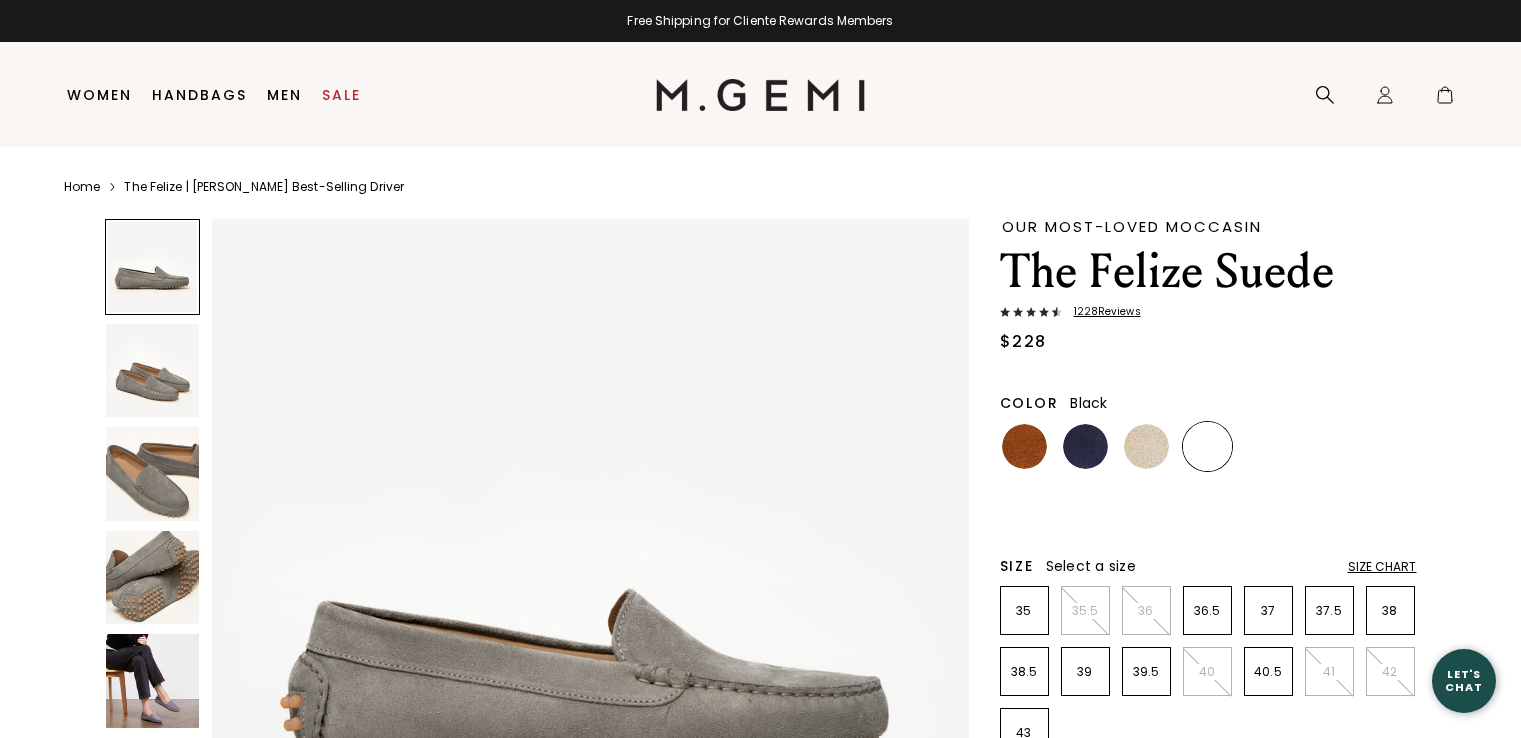 scroll, scrollTop: 0, scrollLeft: 0, axis: both 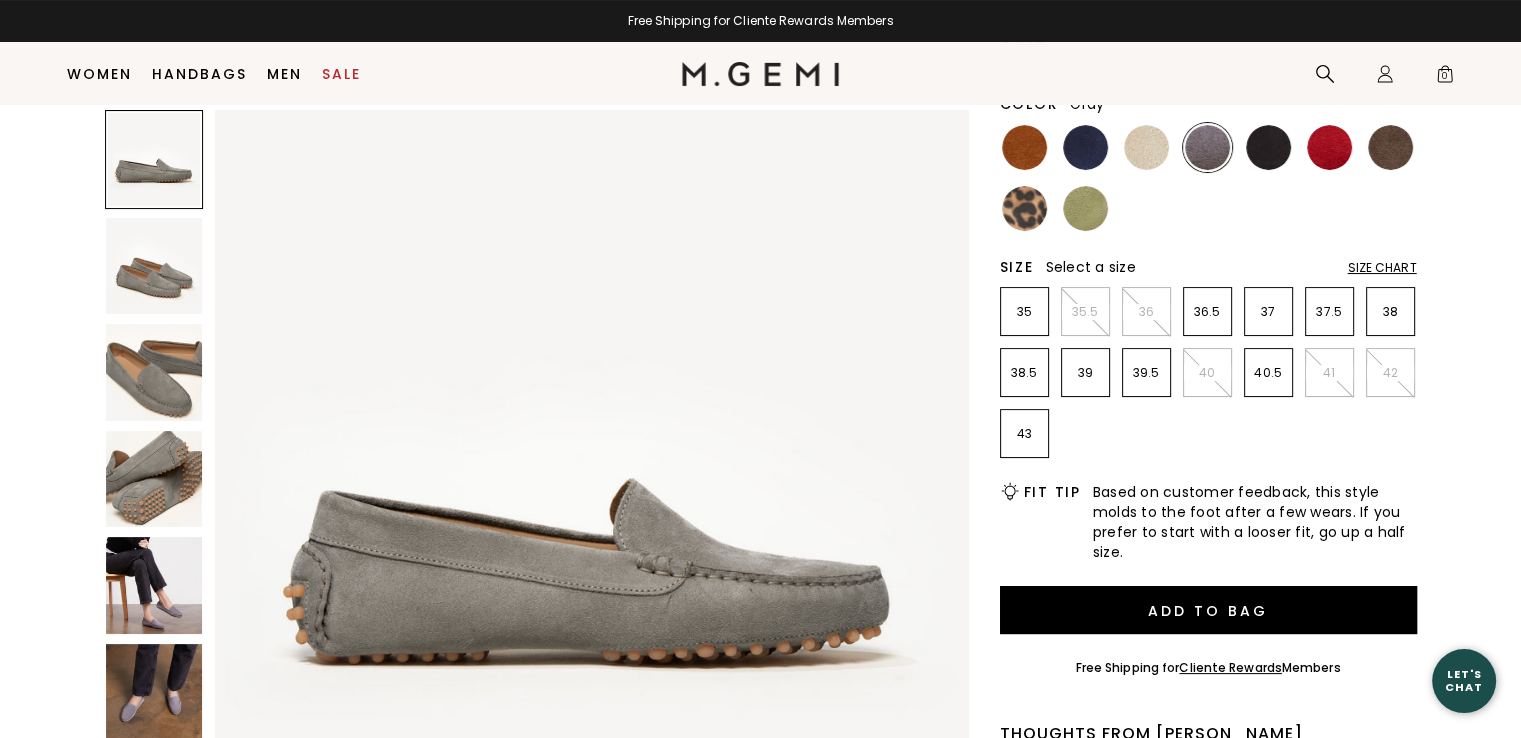 click at bounding box center [154, 692] 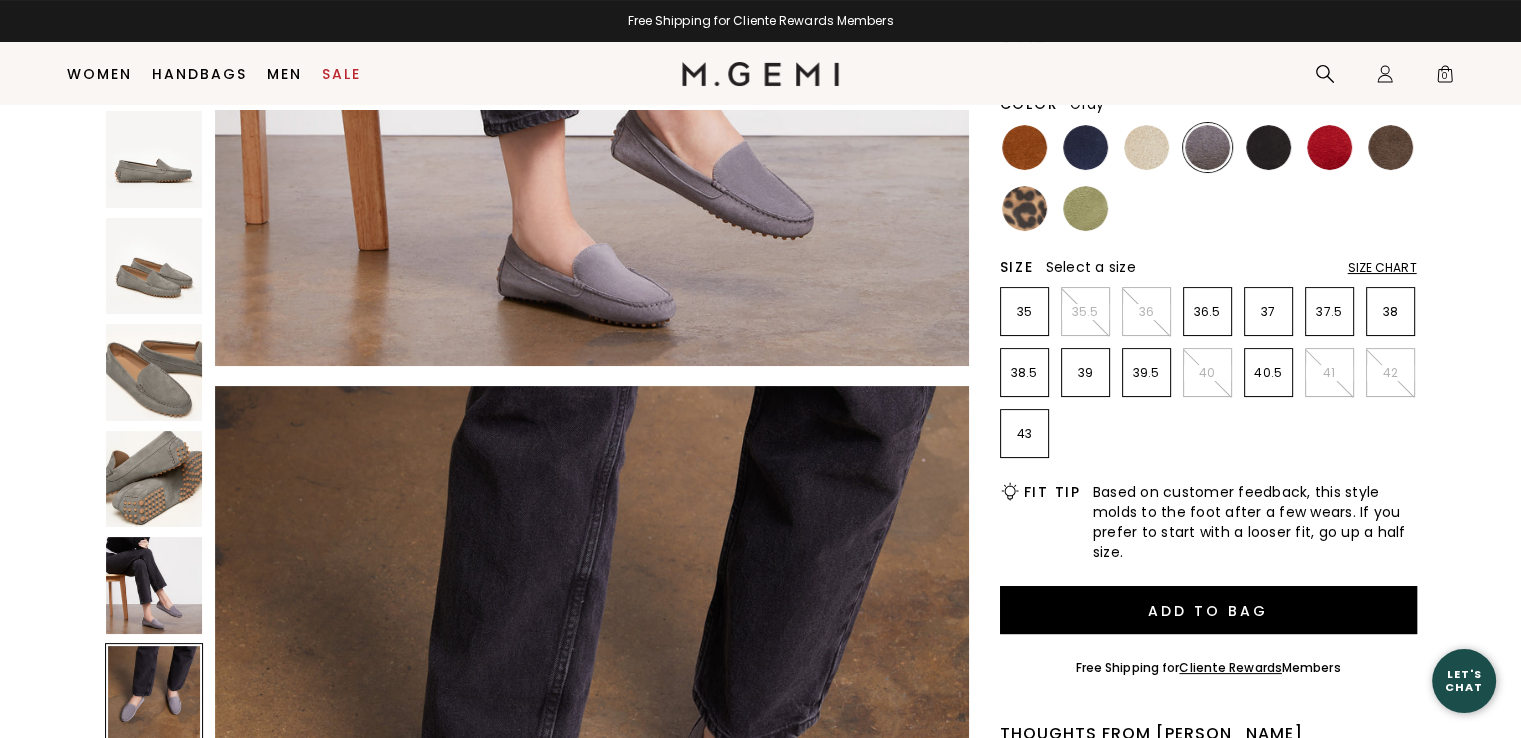 scroll, scrollTop: 3491, scrollLeft: 0, axis: vertical 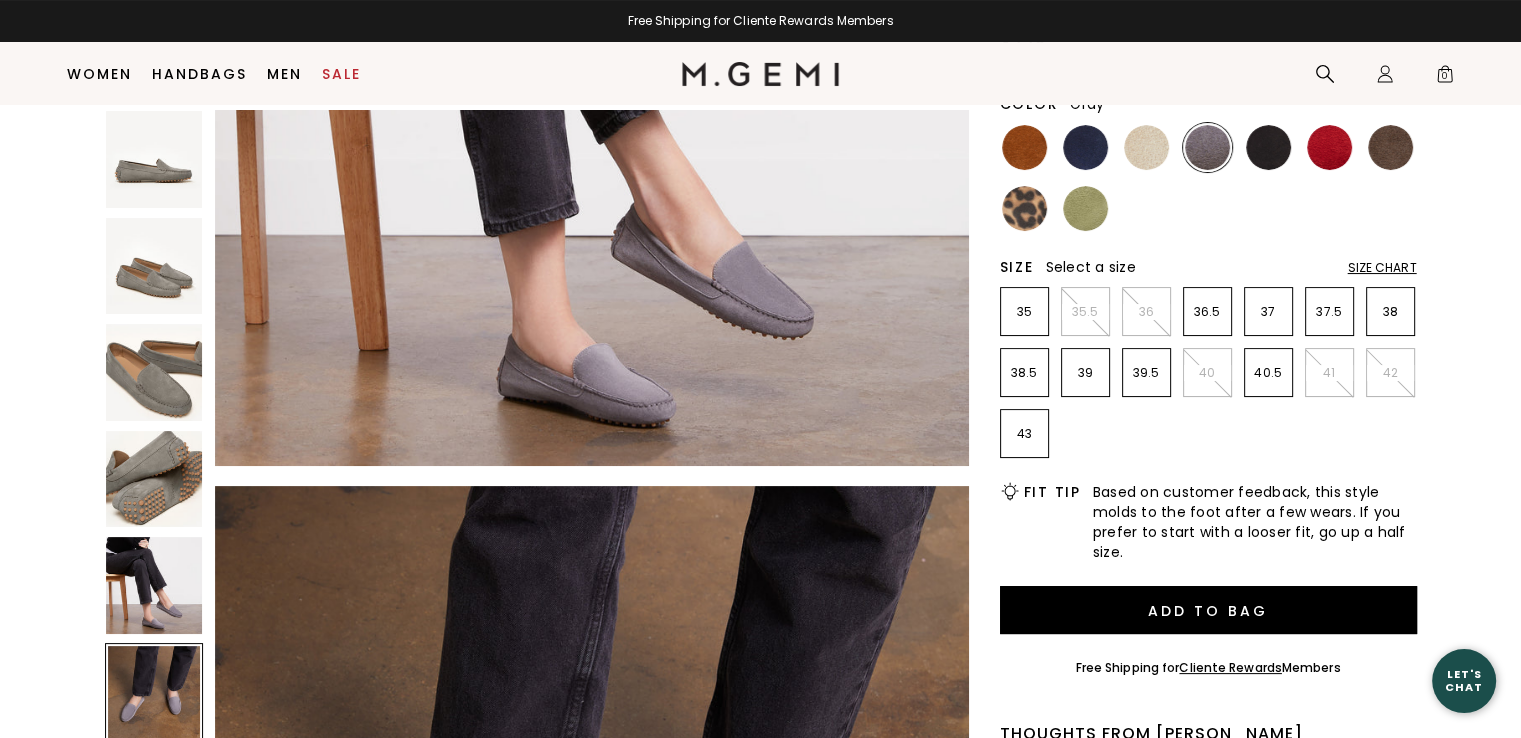 click at bounding box center [1207, 147] 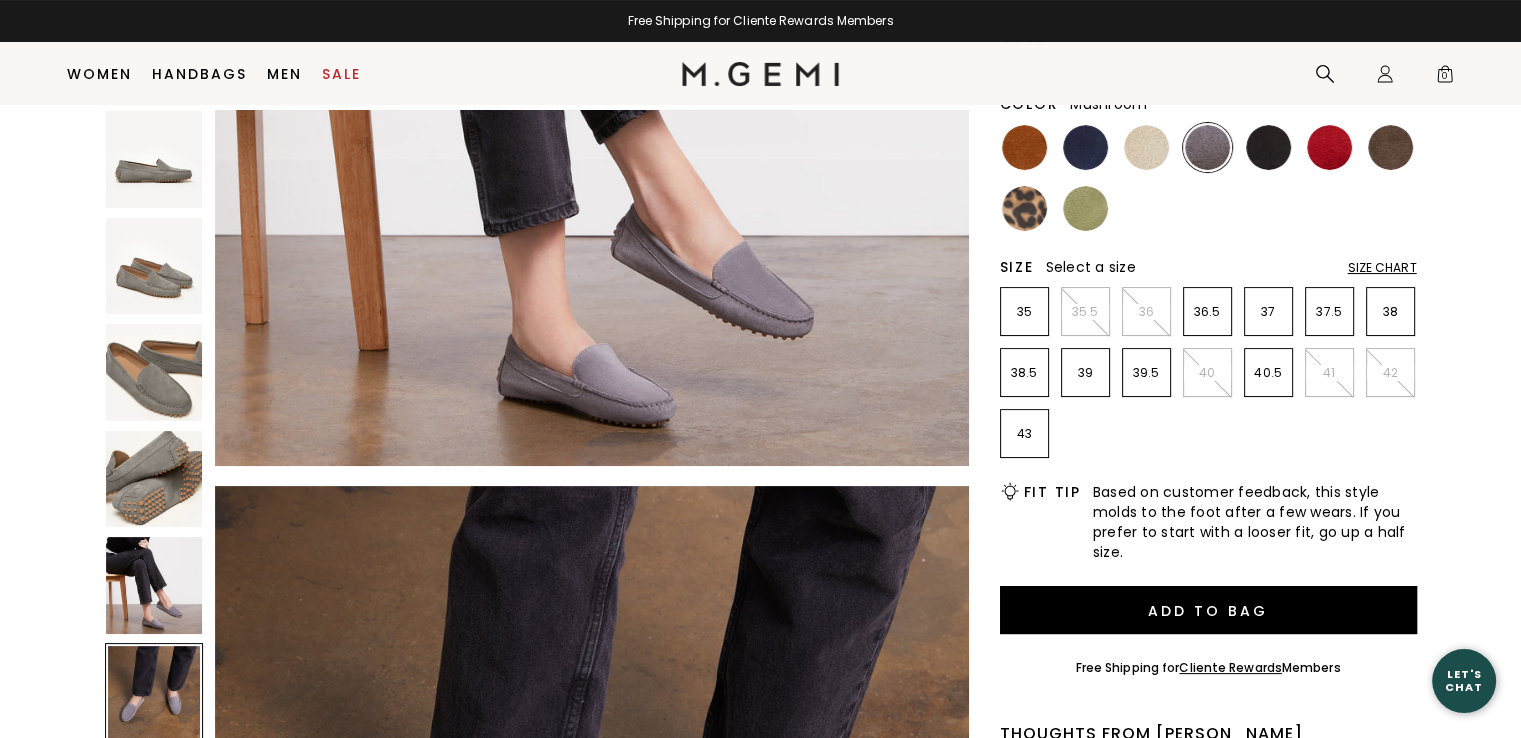 click at bounding box center [1390, 147] 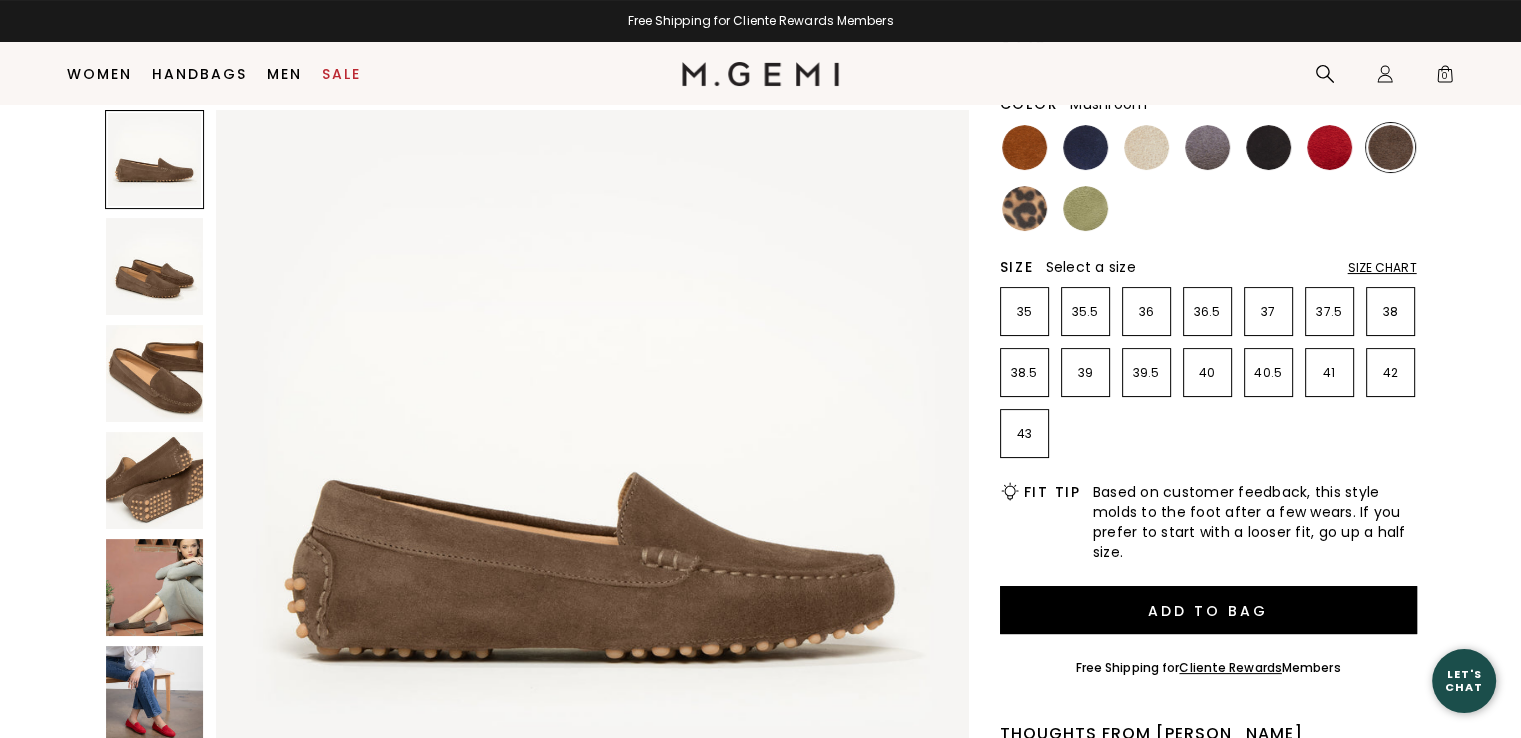 scroll, scrollTop: 0, scrollLeft: 0, axis: both 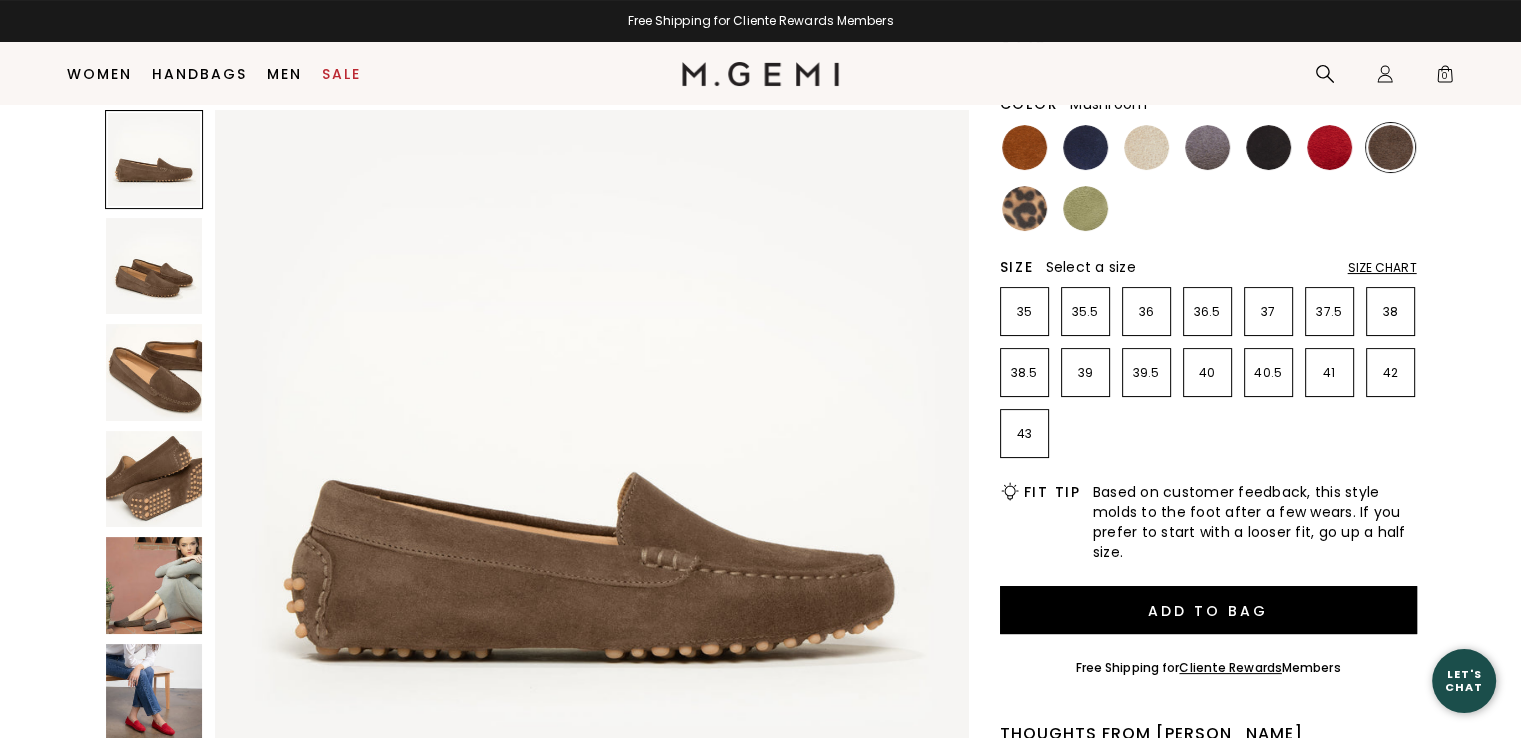 click at bounding box center [154, 372] 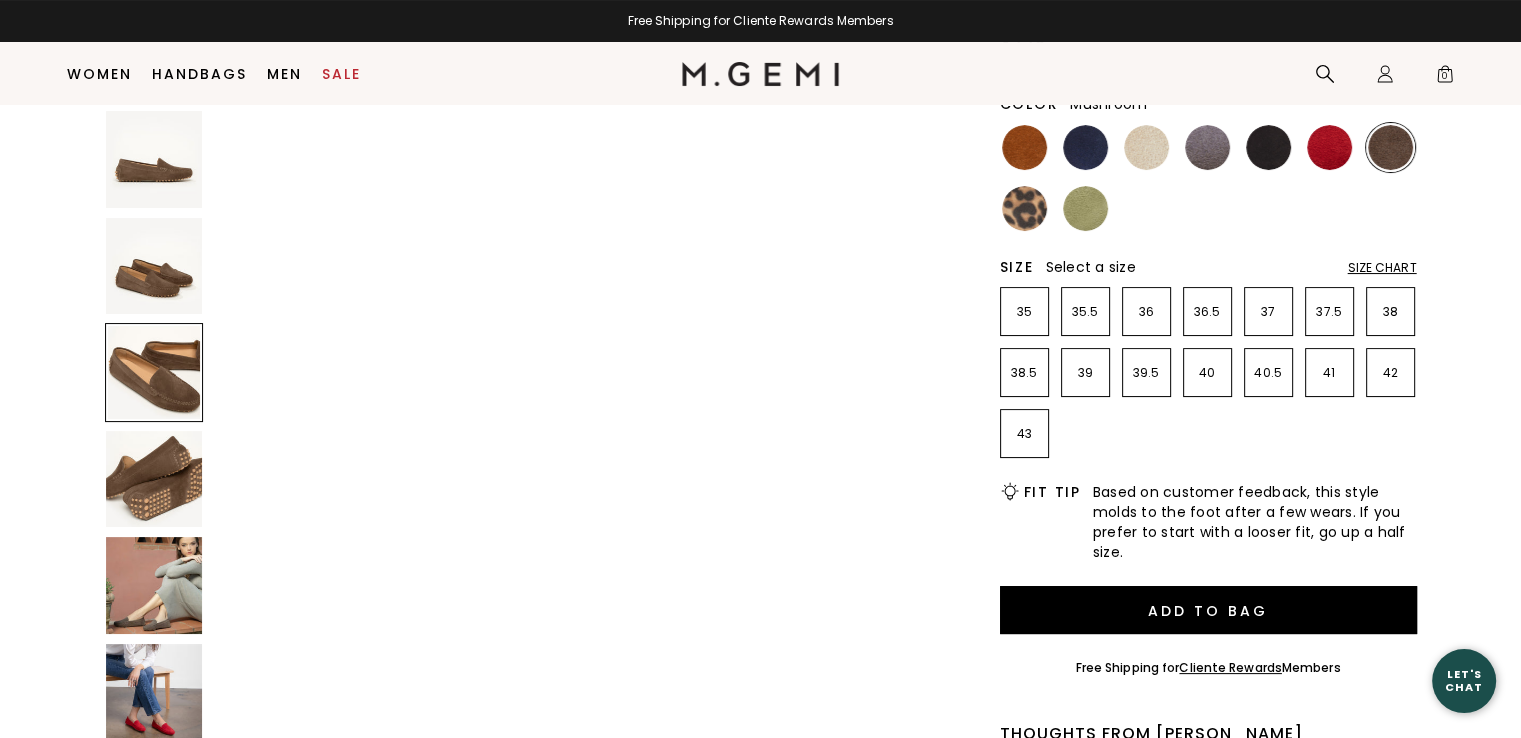 scroll, scrollTop: 1816, scrollLeft: 0, axis: vertical 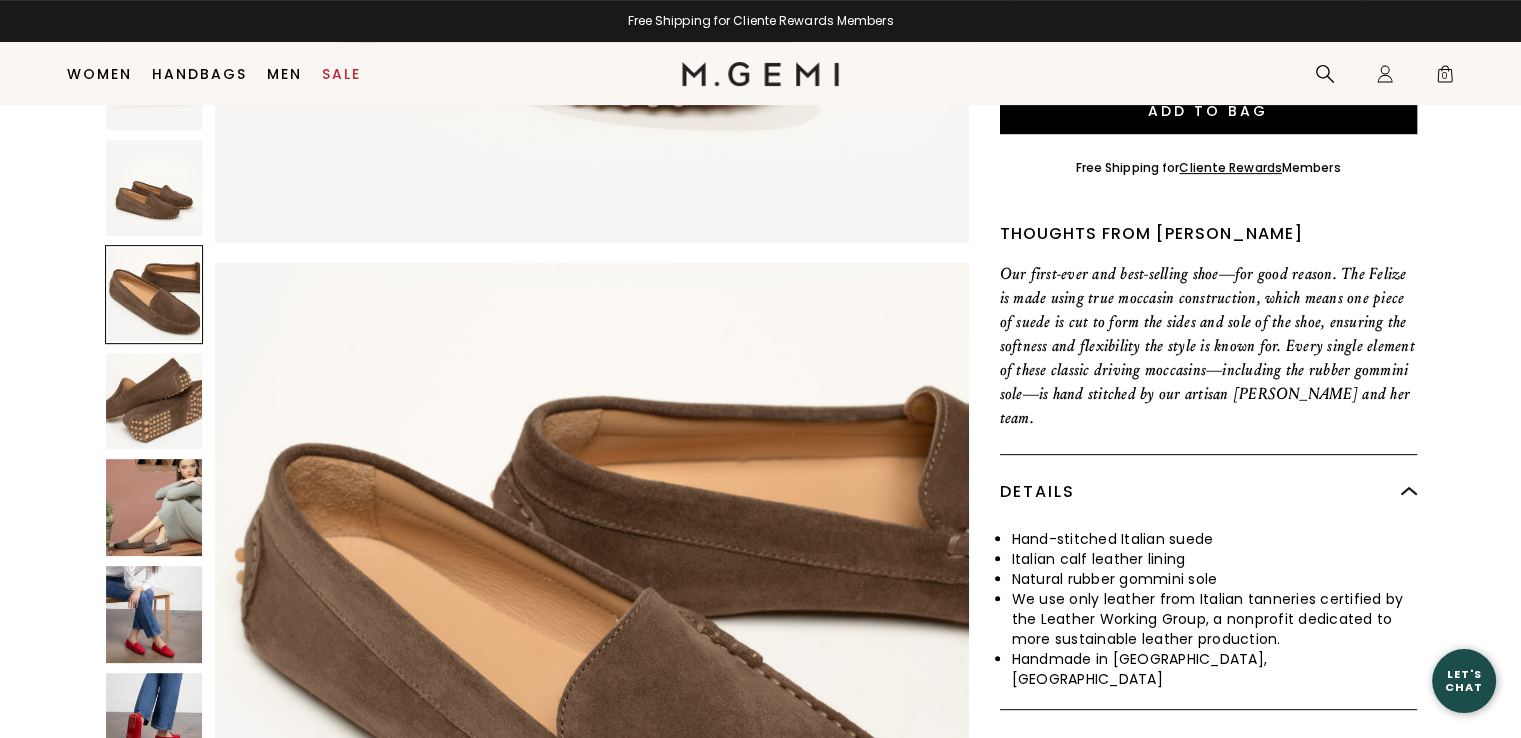 click at bounding box center [154, 507] 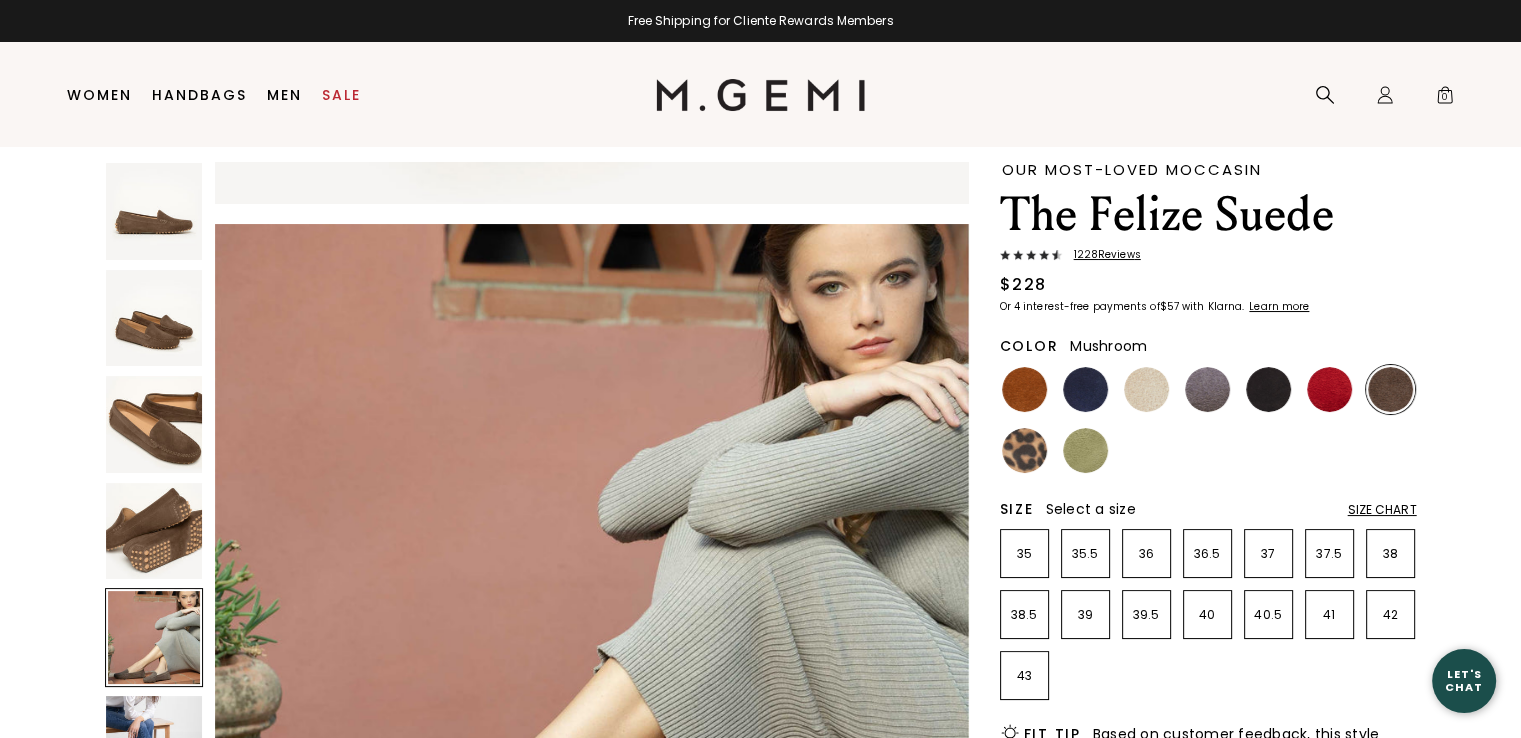 scroll, scrollTop: 0, scrollLeft: 0, axis: both 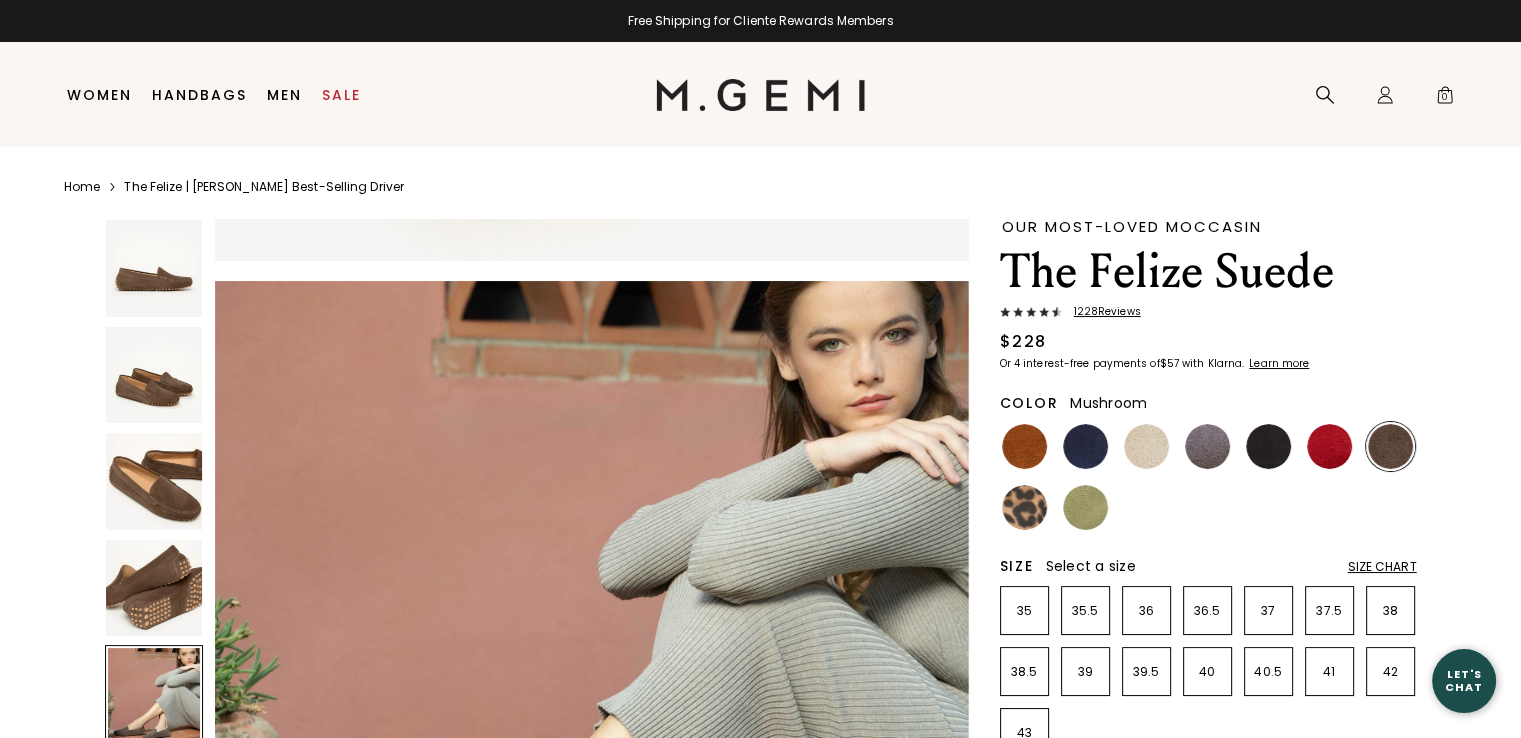 click on "1228  Review s" at bounding box center [1101, 312] 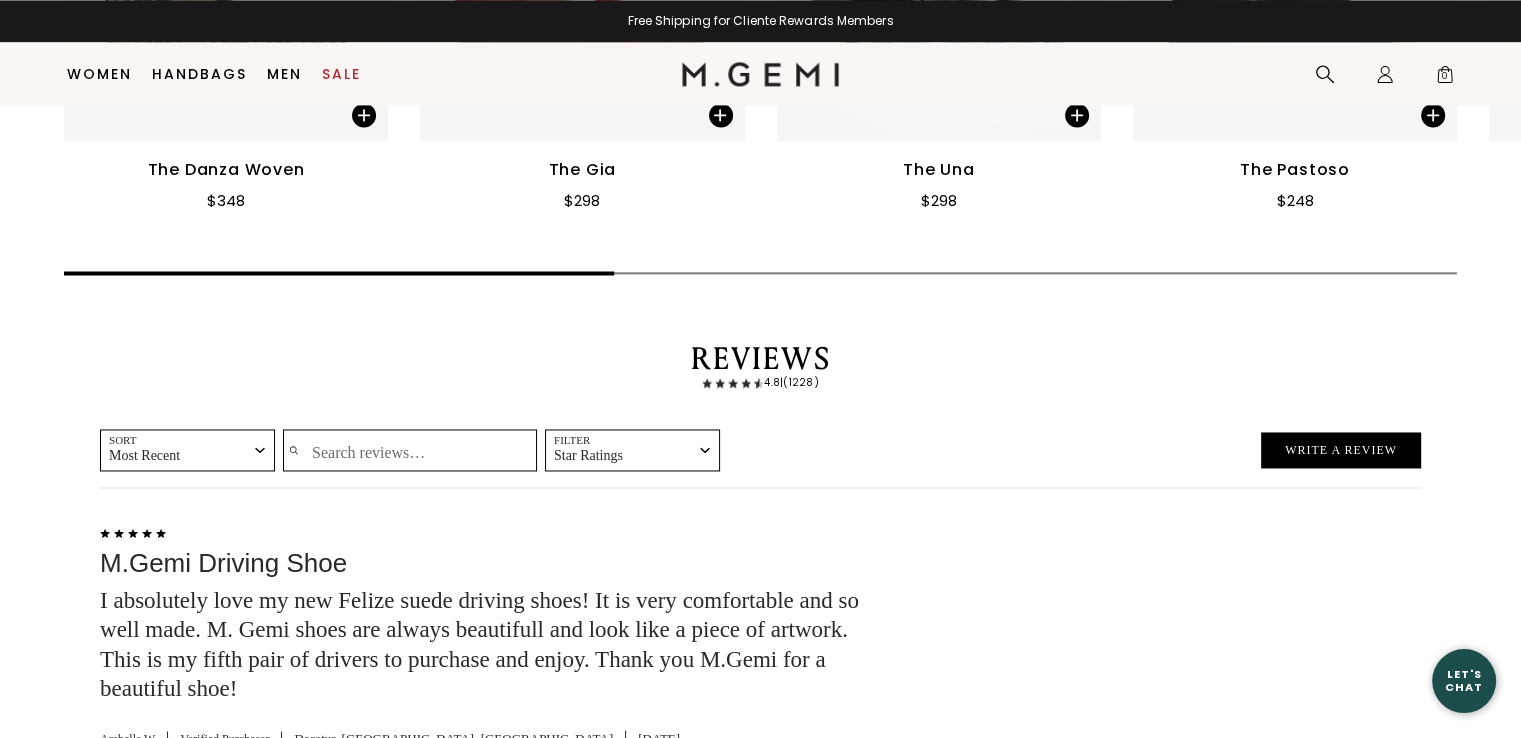 scroll, scrollTop: 2974, scrollLeft: 0, axis: vertical 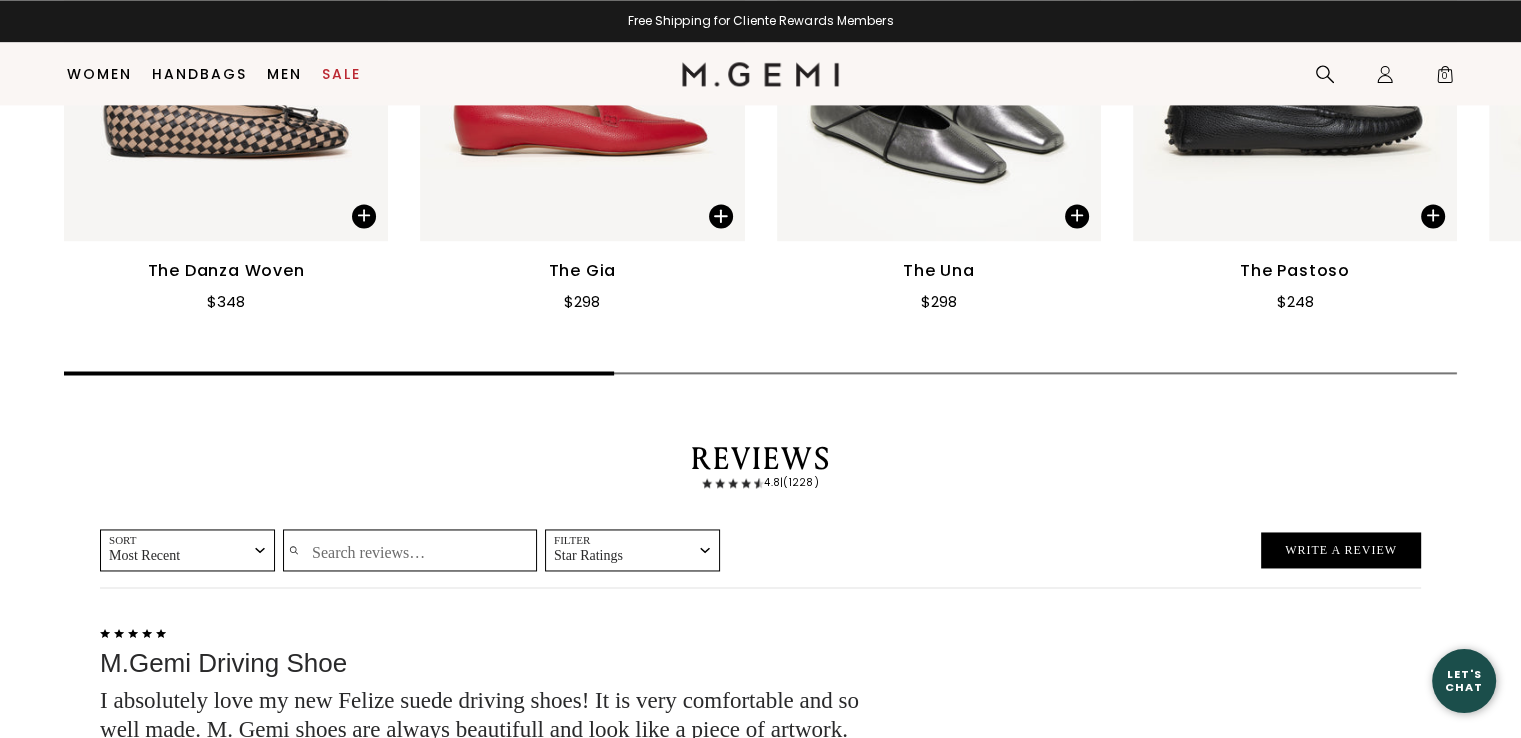click on "Purchased on Jun 1, 2025" 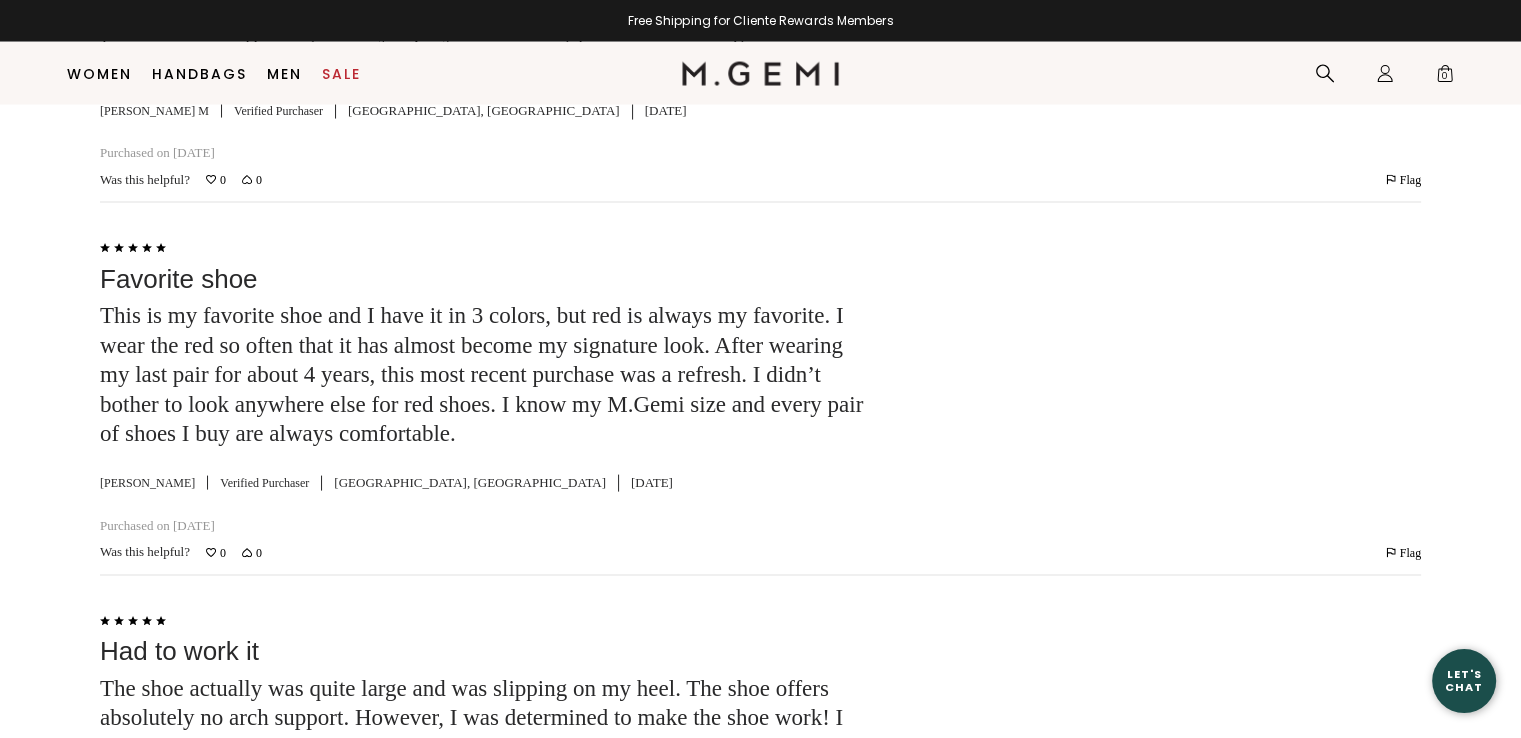 click on "Rated 5 out of 5 Favorite shoe This is my favorite shoe and I have it in 3 colors, but red is always my favorite. I wear the red so often that it has almost become my signature look. After wearing my last pair for about 4 years, this most recent purchase was a refresh. I didn’t bother to look anywhere else for red shoes. I know my M.Gemi size and every pair of shoes I buy are always comfortable.   Lauren S Verified Purchaser Location CA, US Jun 15, 2025 Purchased on Jun 1, 2025" at bounding box center (483, 389) 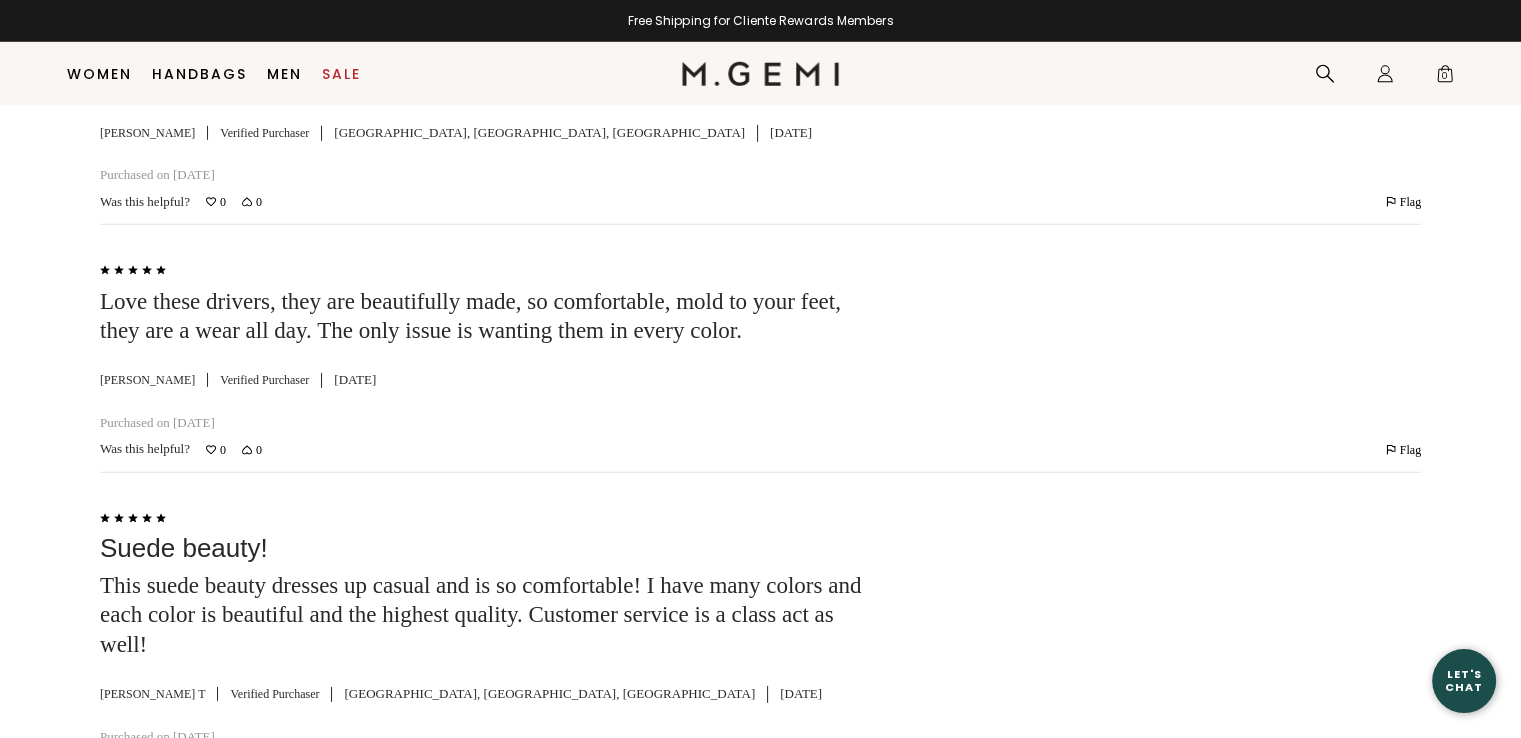 scroll, scrollTop: 6274, scrollLeft: 0, axis: vertical 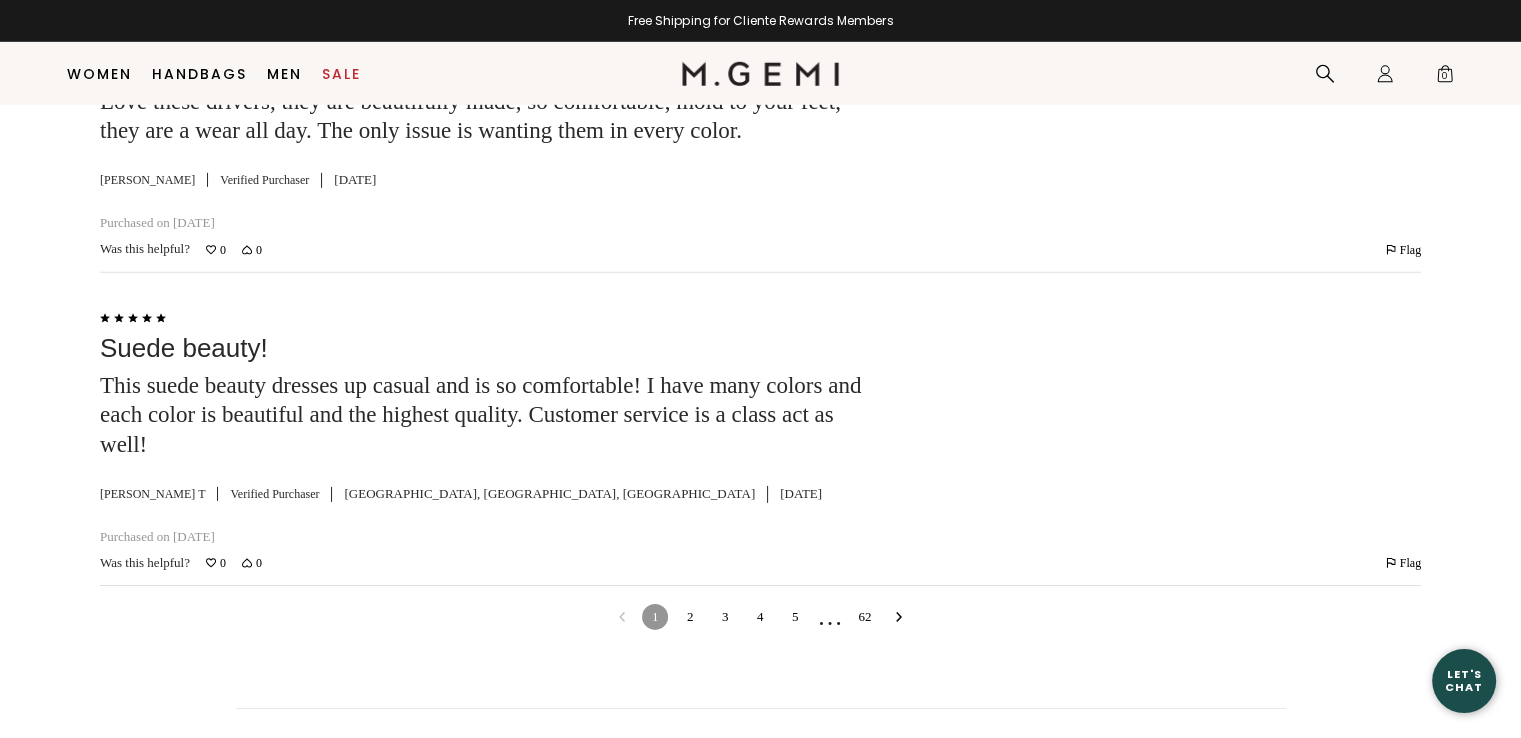 click on "2" at bounding box center [690, 617] 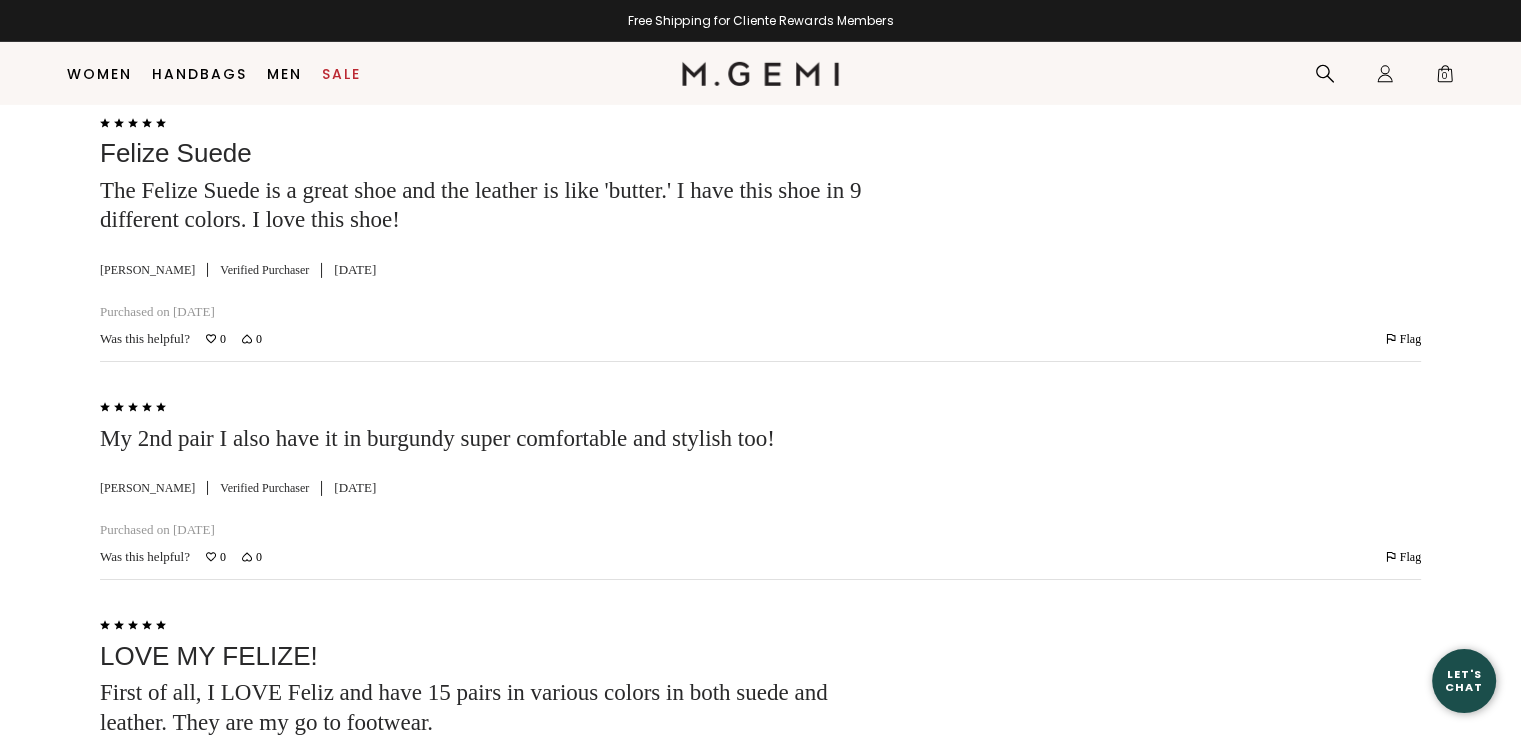 scroll, scrollTop: 7444, scrollLeft: 0, axis: vertical 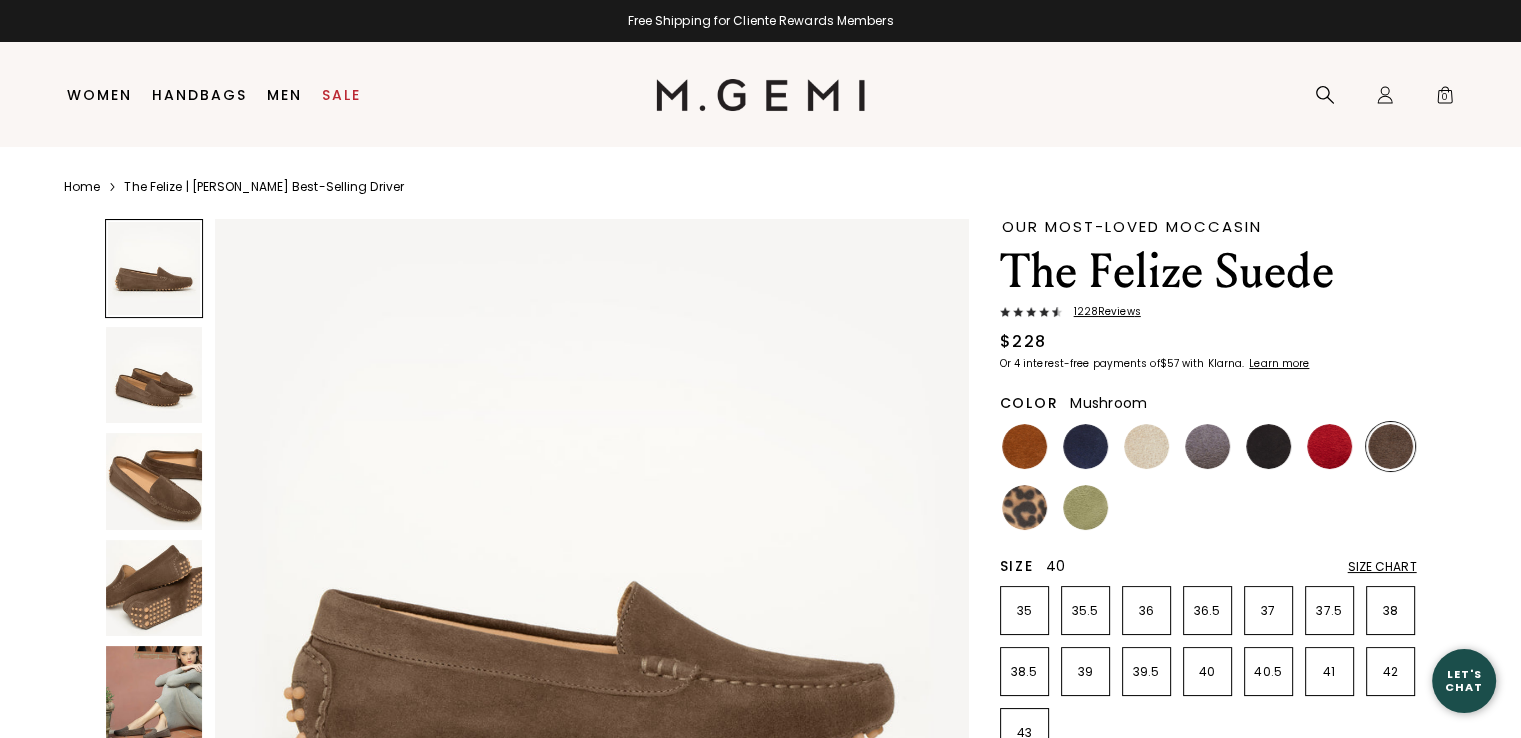 click on "40" at bounding box center (1207, 672) 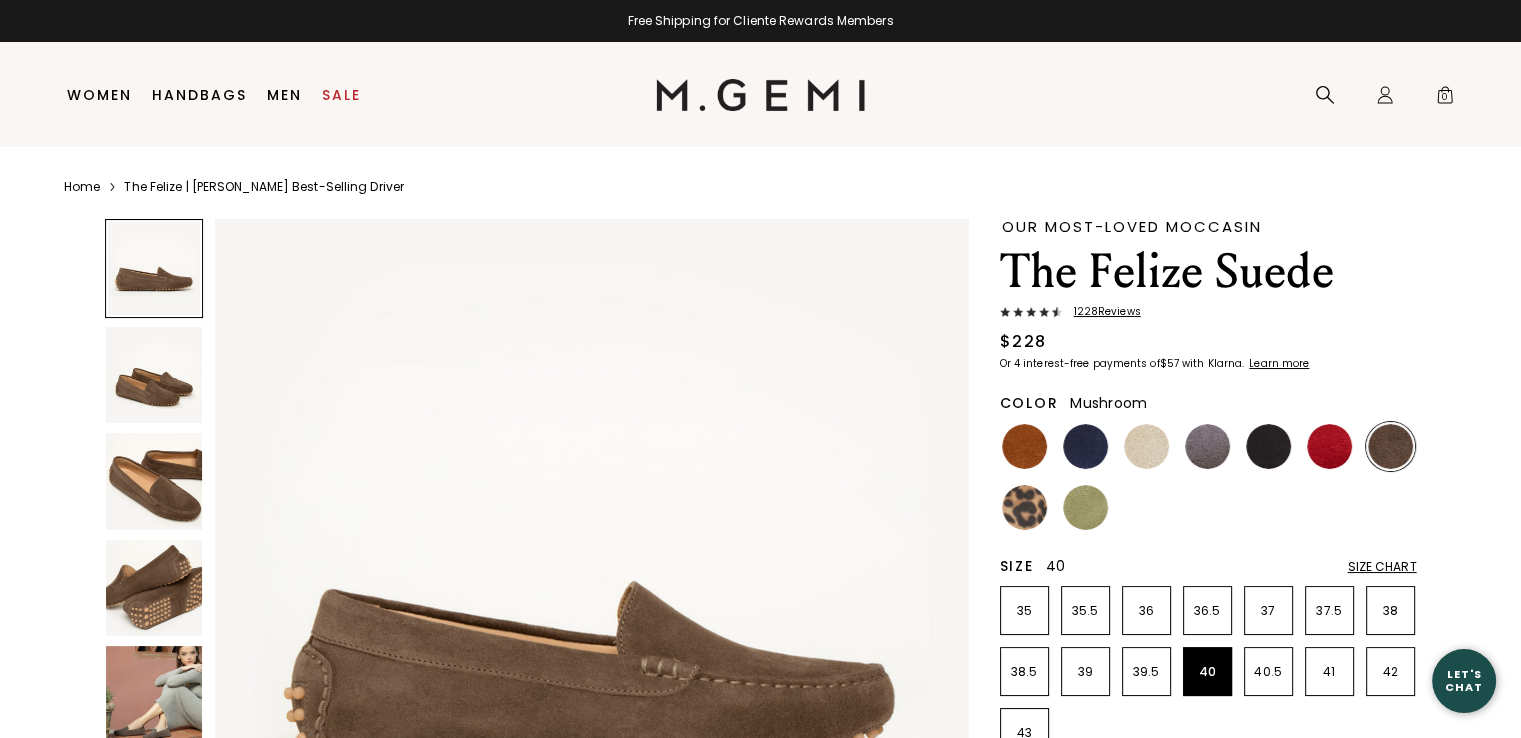 scroll, scrollTop: 0, scrollLeft: 0, axis: both 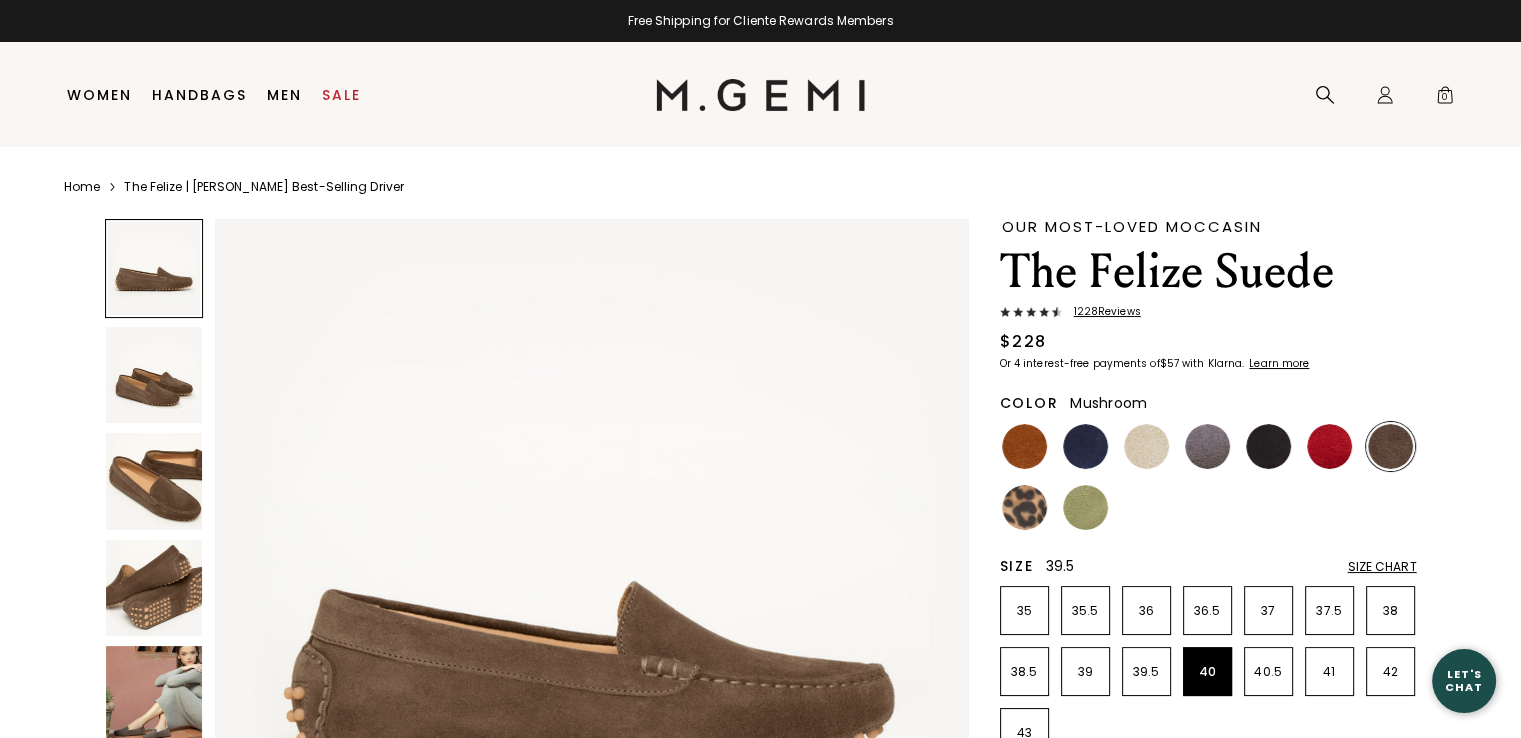 click on "39.5" at bounding box center [1146, 672] 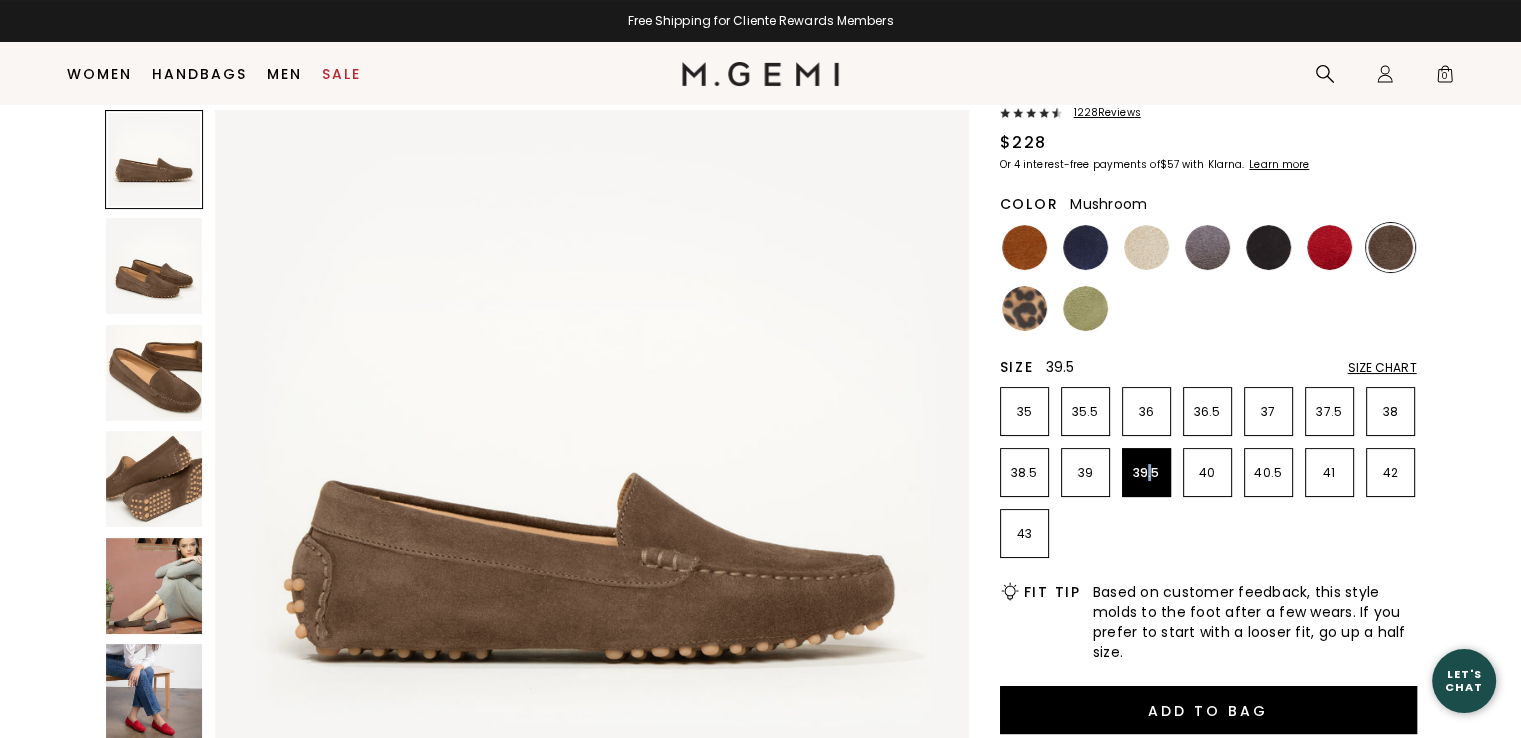 scroll, scrollTop: 257, scrollLeft: 0, axis: vertical 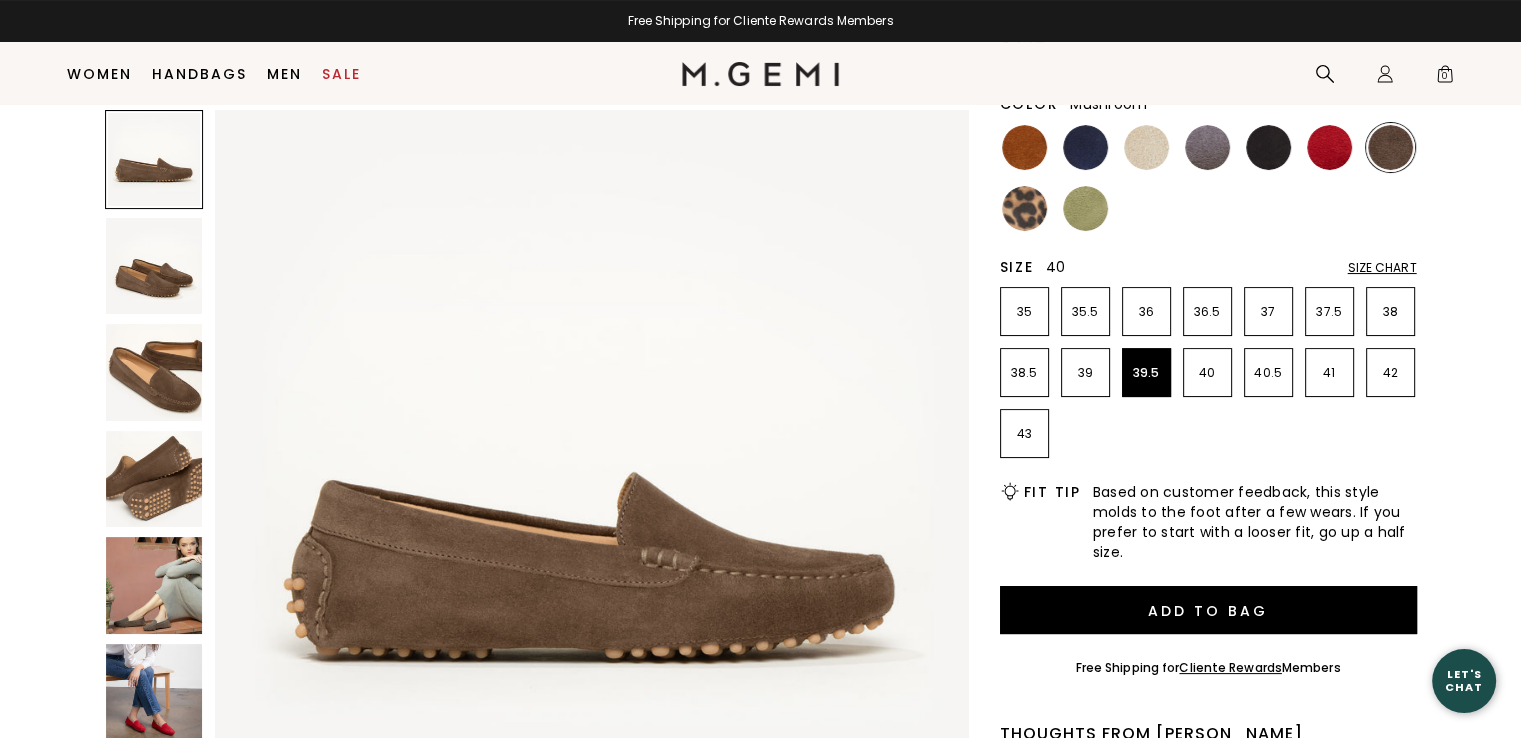 click on "40" at bounding box center [1207, 373] 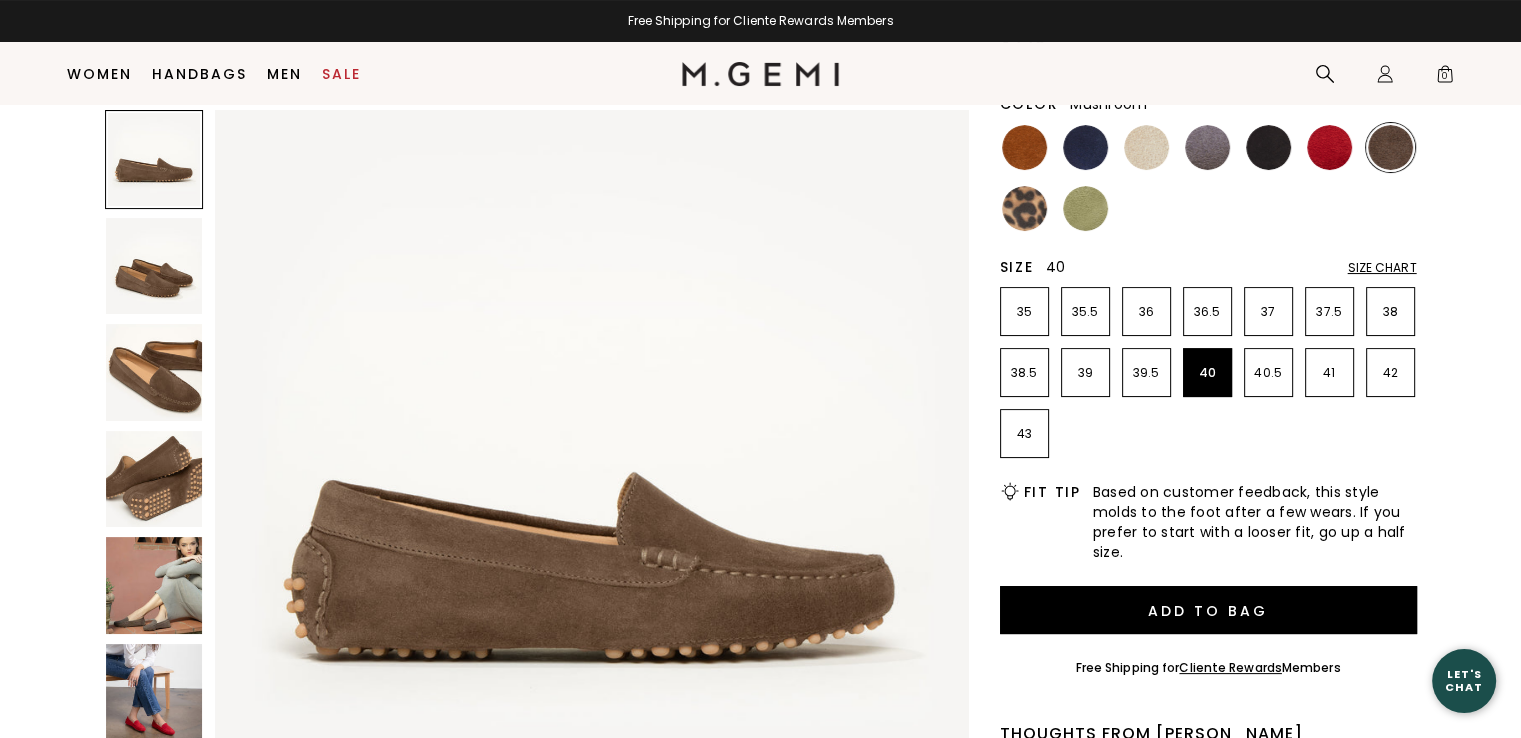 scroll, scrollTop: 0, scrollLeft: 0, axis: both 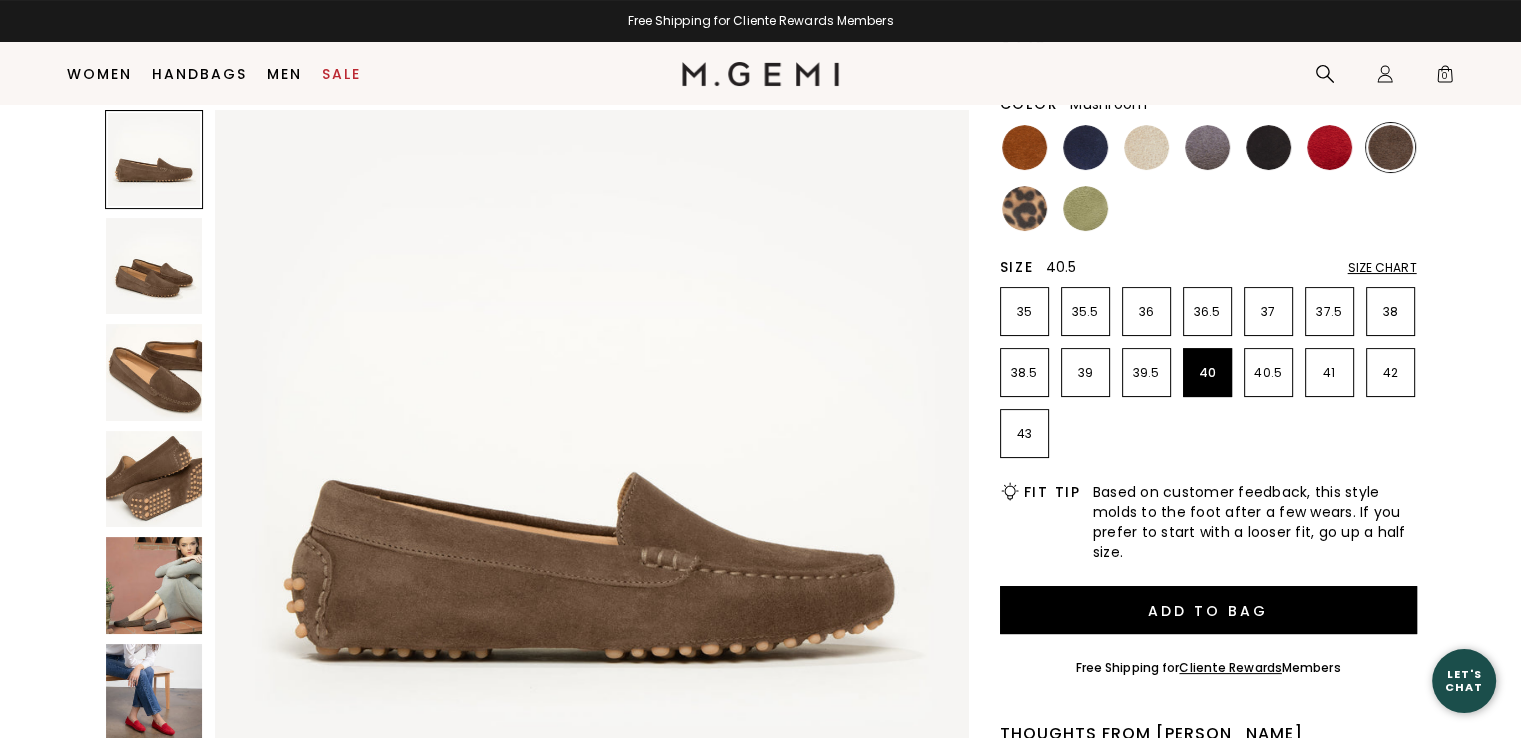 click on "40.5" at bounding box center (1268, 373) 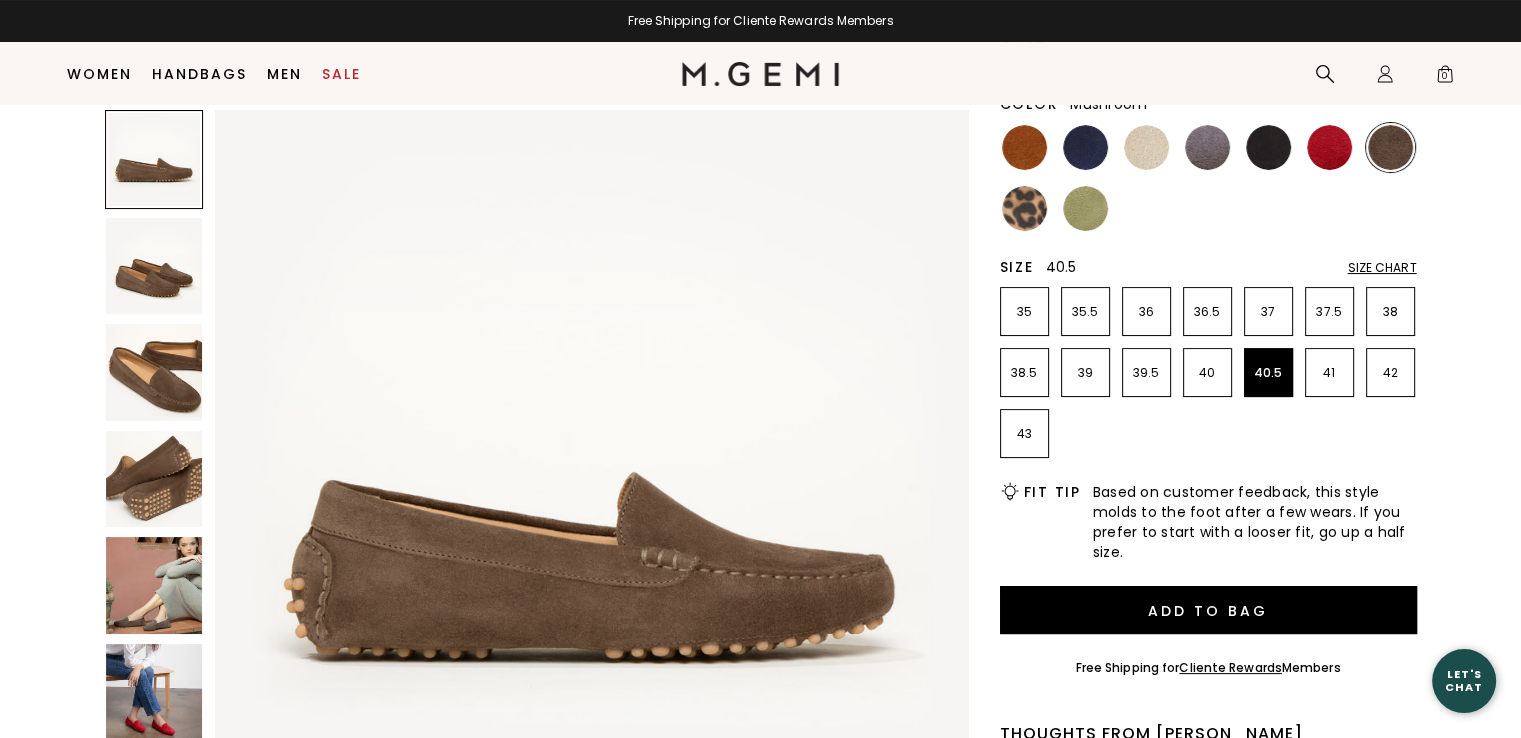 scroll, scrollTop: 0, scrollLeft: 0, axis: both 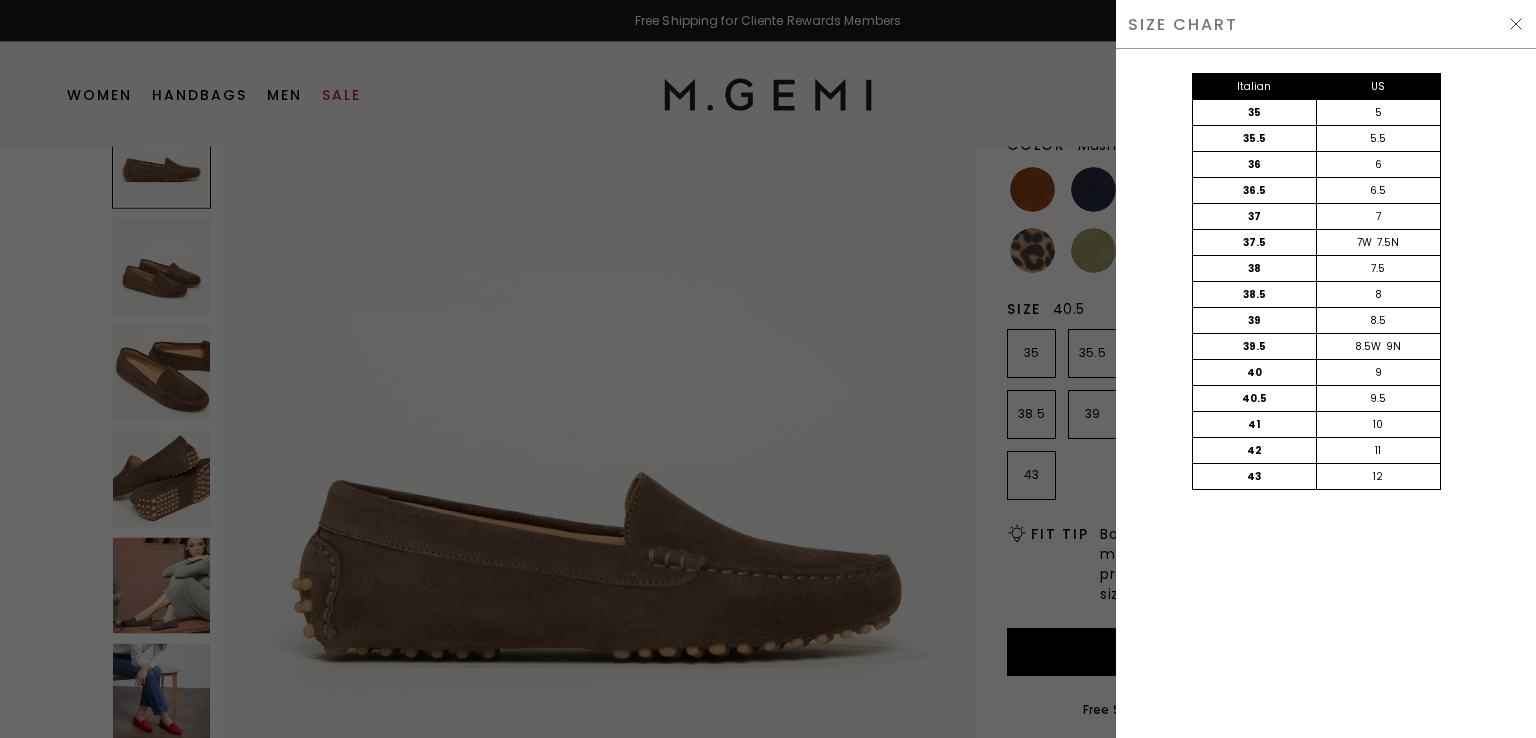 click at bounding box center (1516, 24) 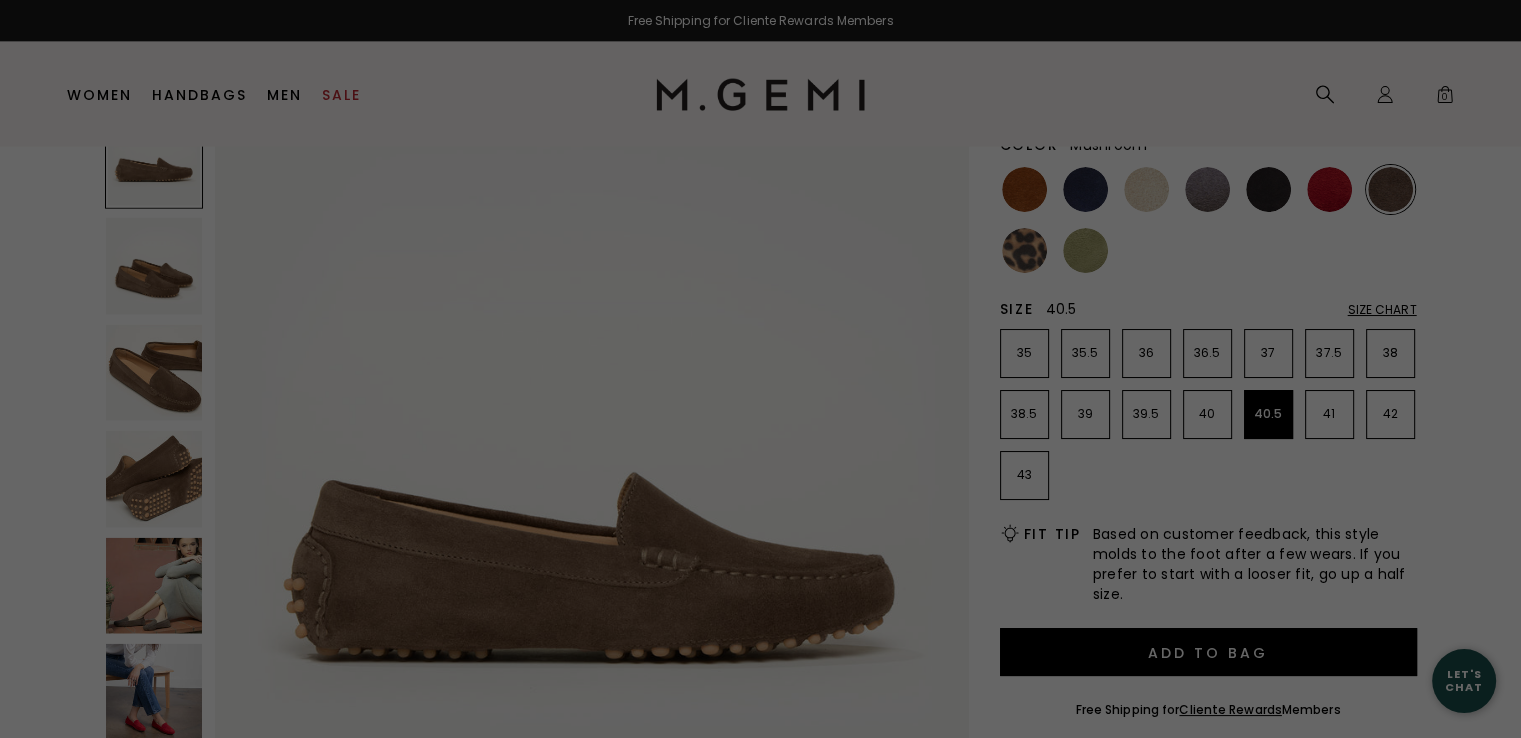 scroll, scrollTop: 215, scrollLeft: 0, axis: vertical 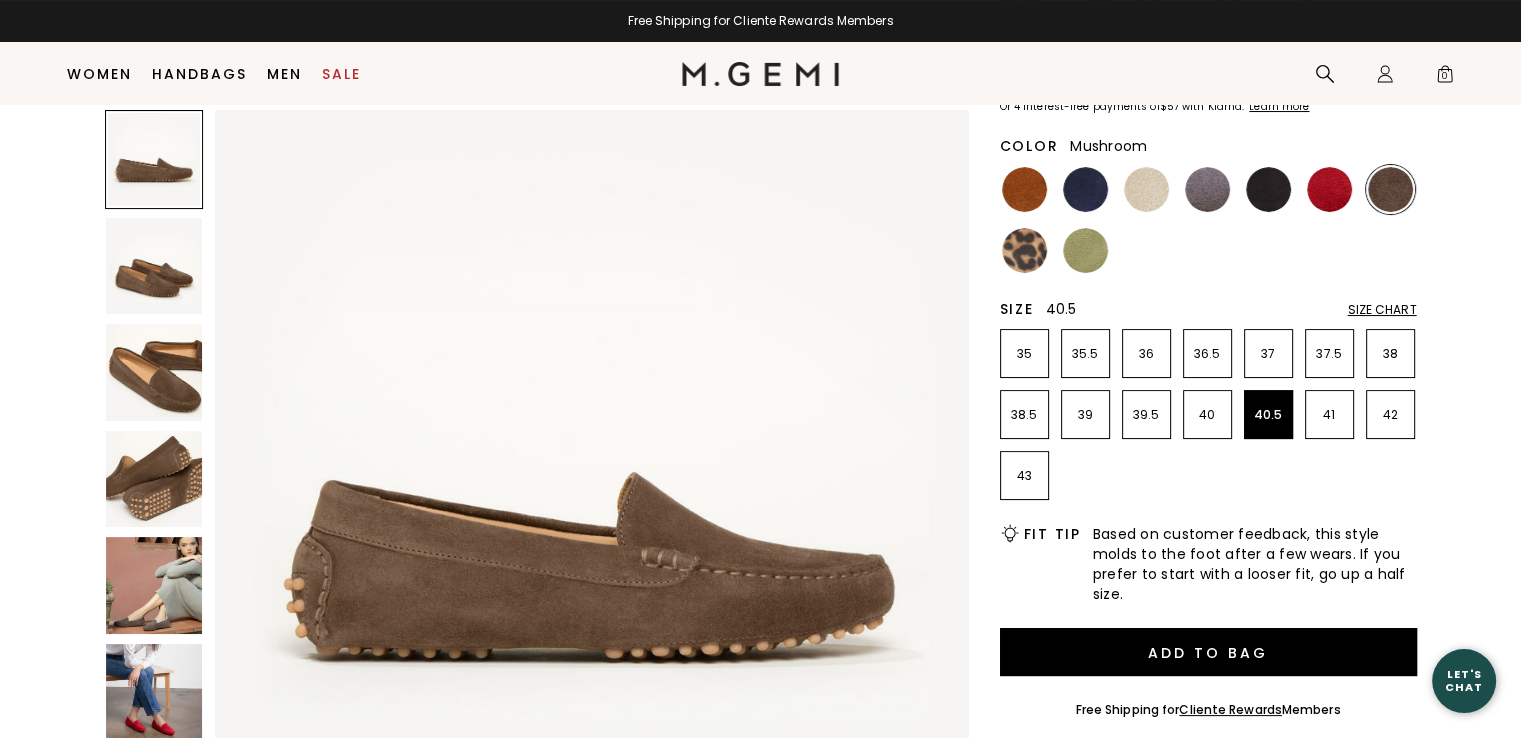 click on "Cliente Rewards" at bounding box center [1230, 709] 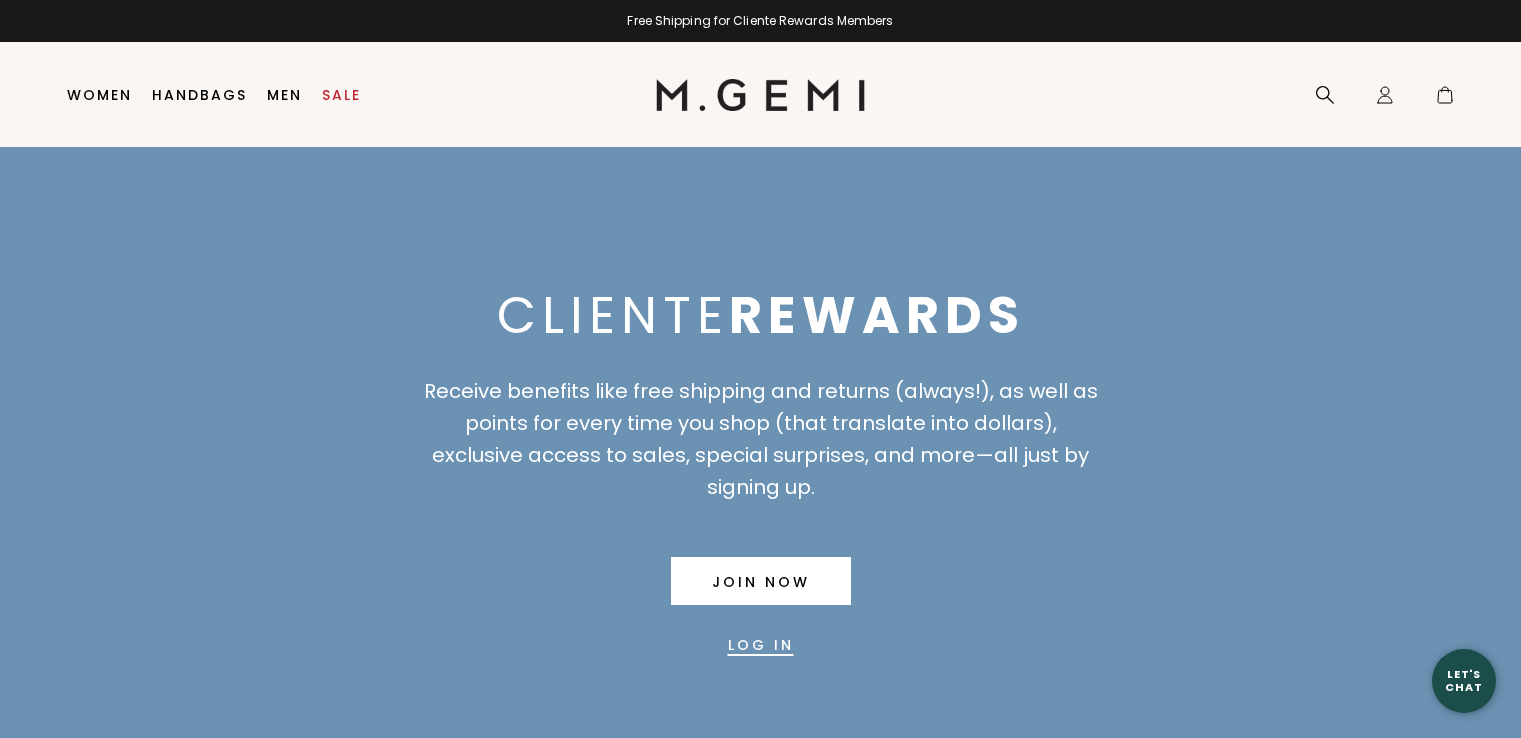 scroll, scrollTop: 0, scrollLeft: 0, axis: both 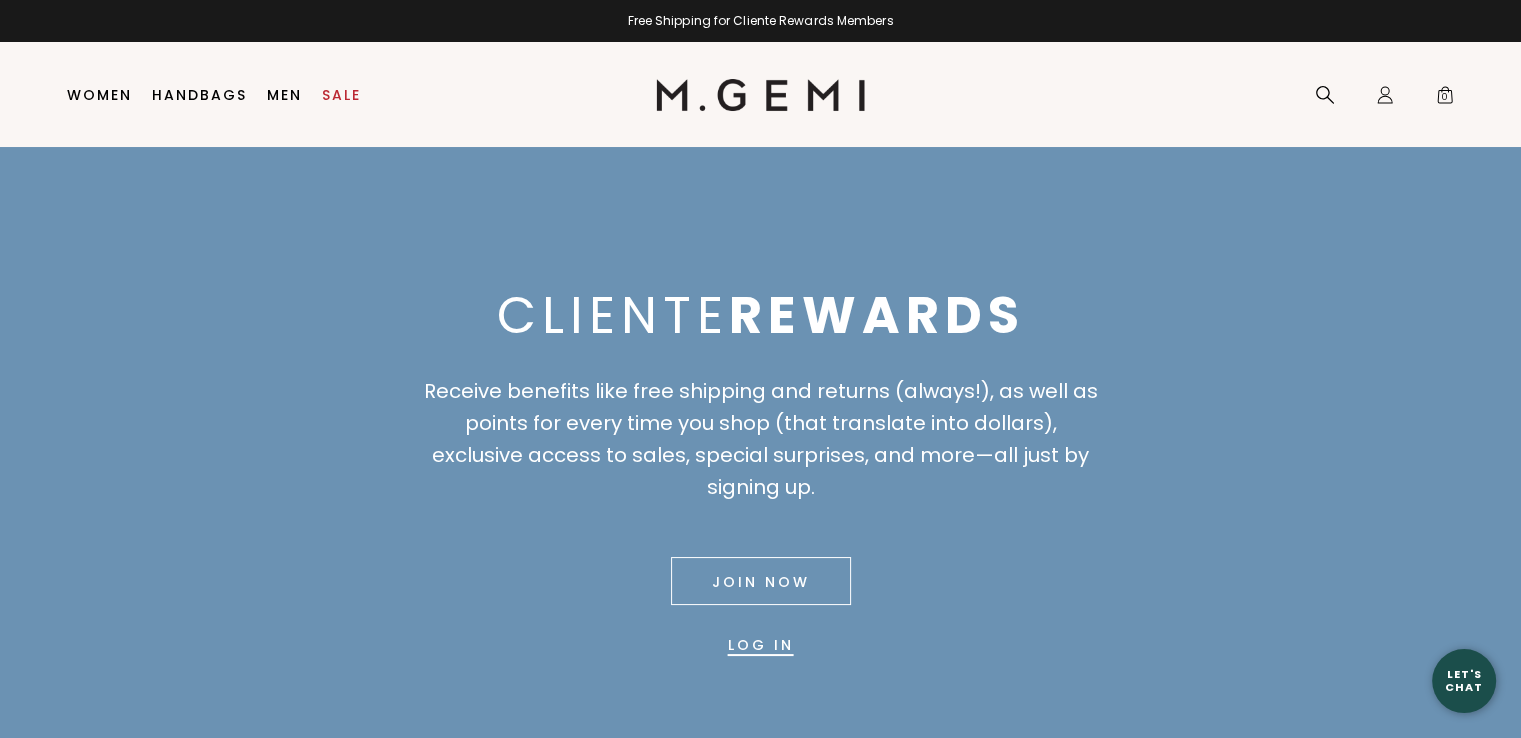click on "Join Now" at bounding box center (761, 581) 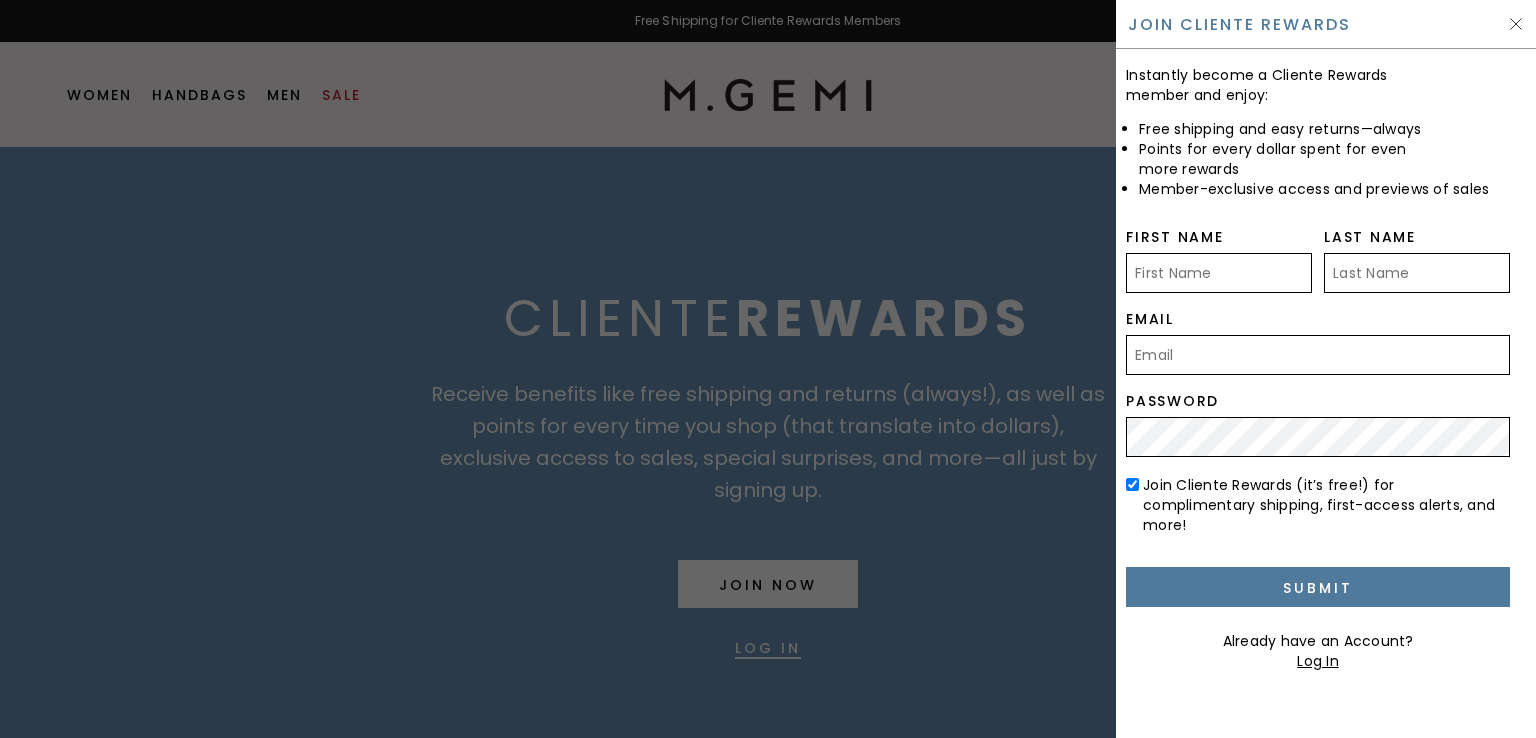 click on "First Name" at bounding box center (1219, 273) 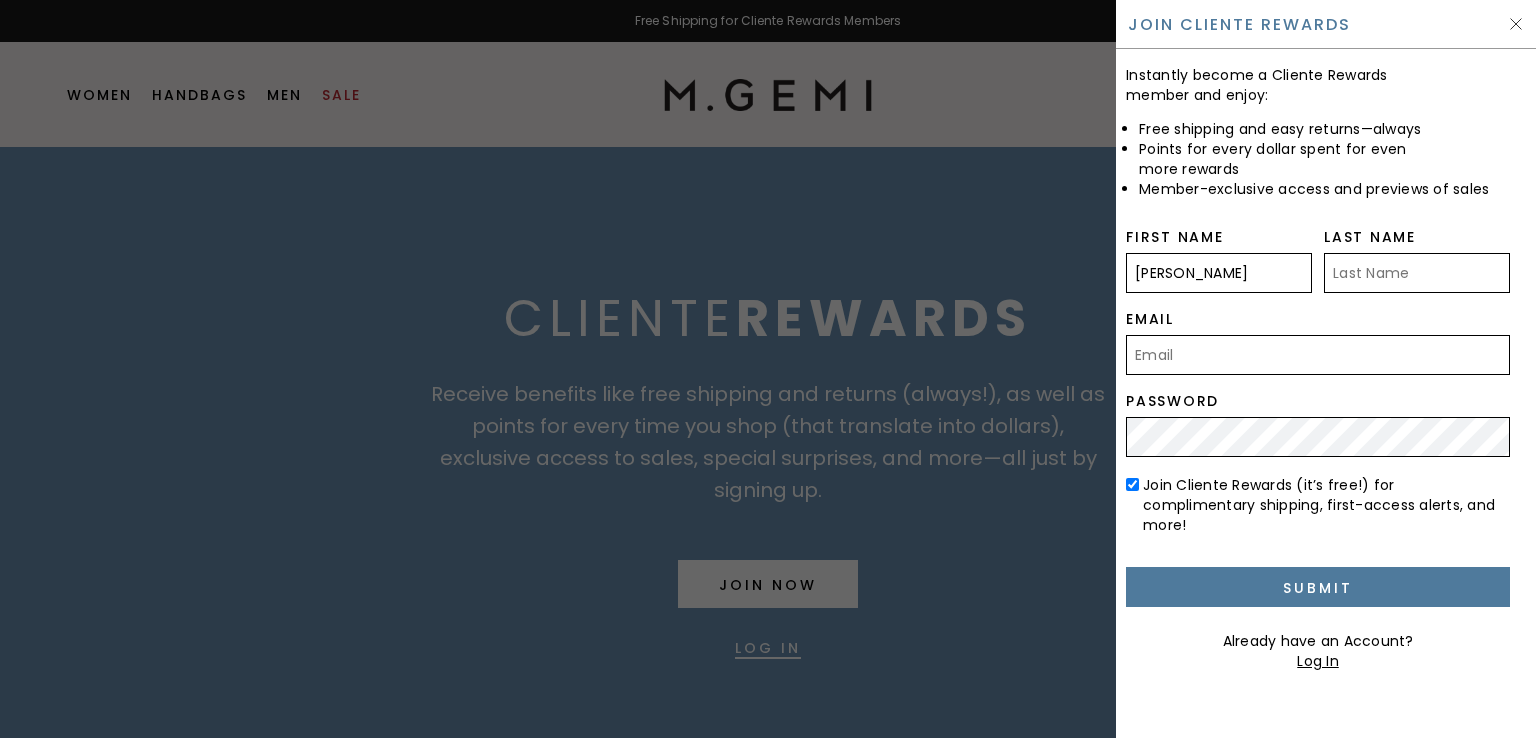 type on "Chapyak" 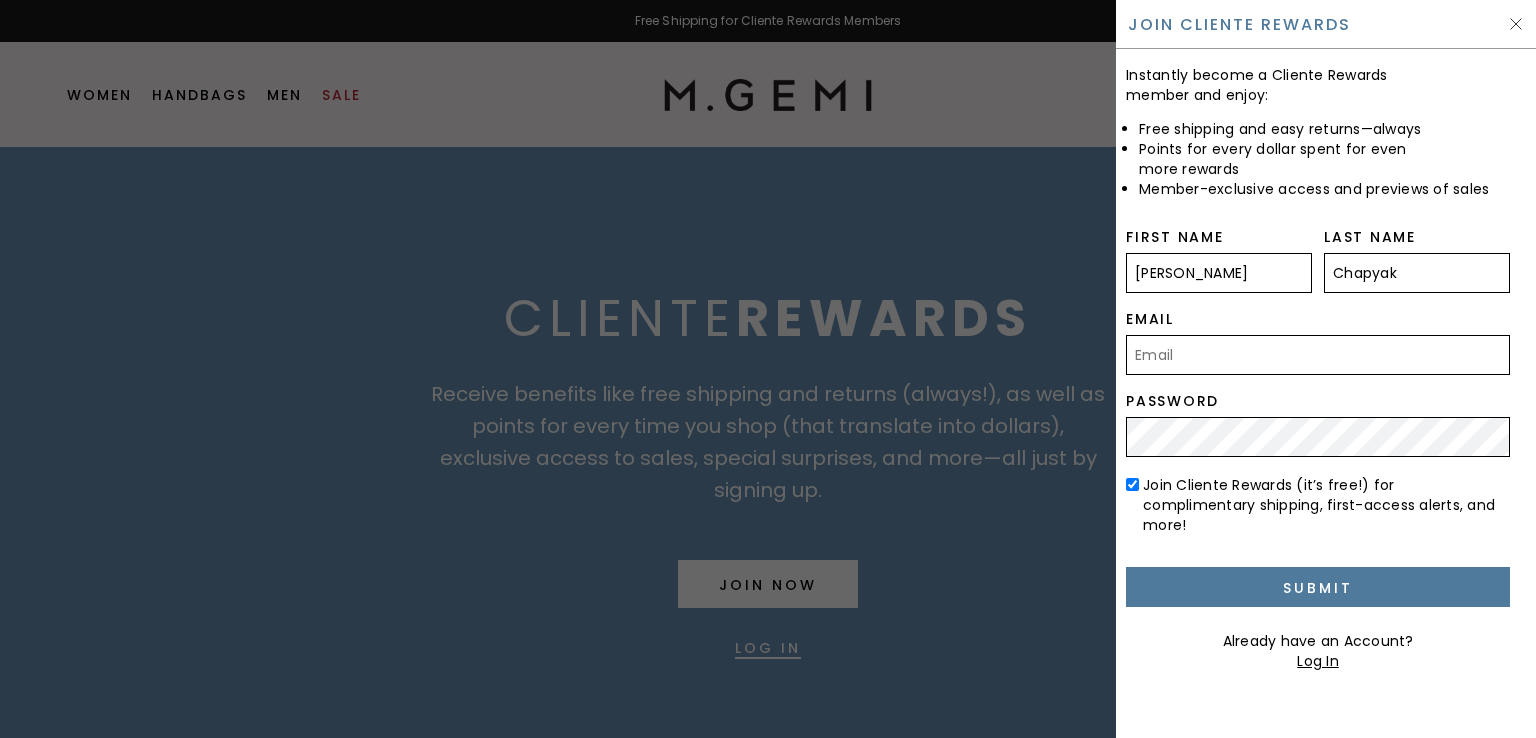 type on "lexus407@optimum.net" 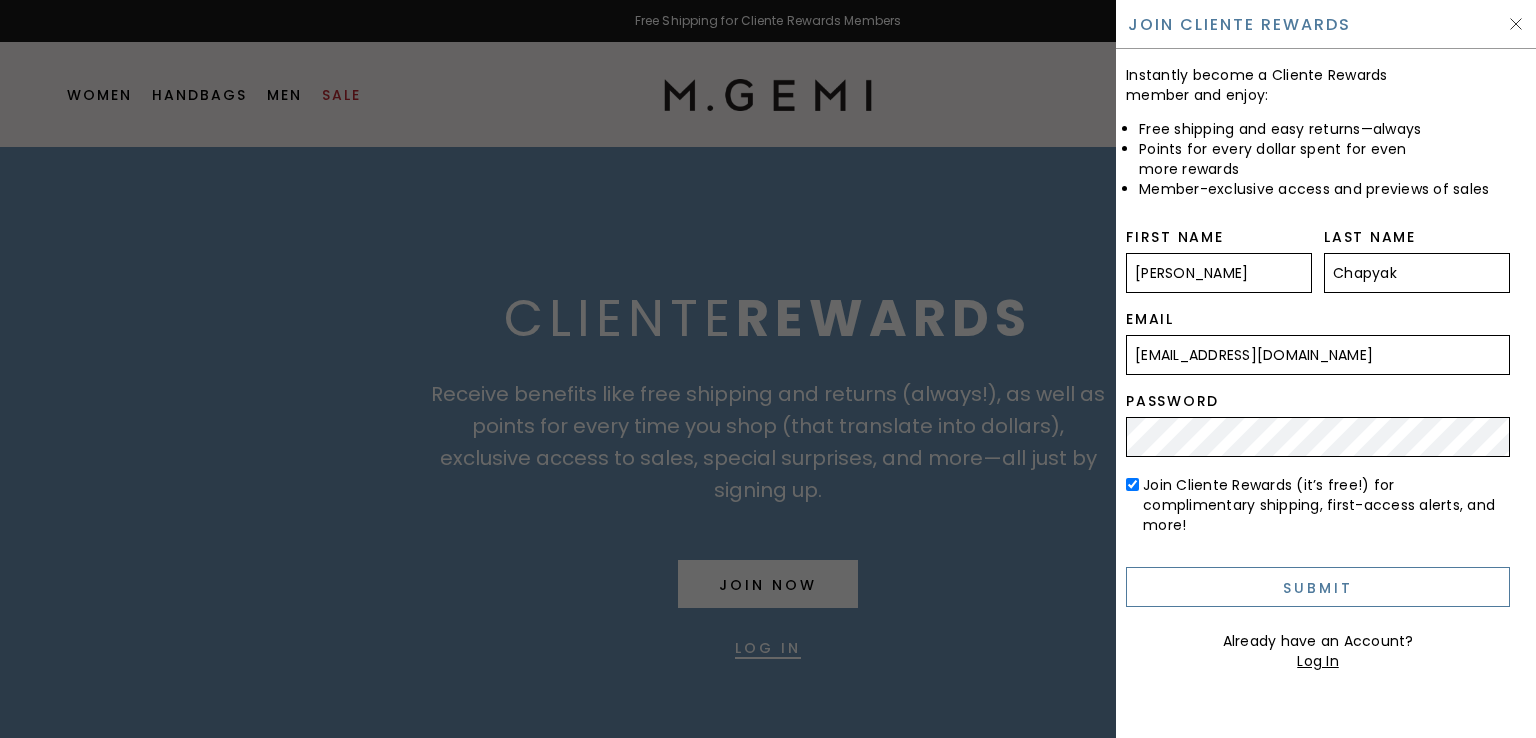 click on "Submit" at bounding box center (1318, 587) 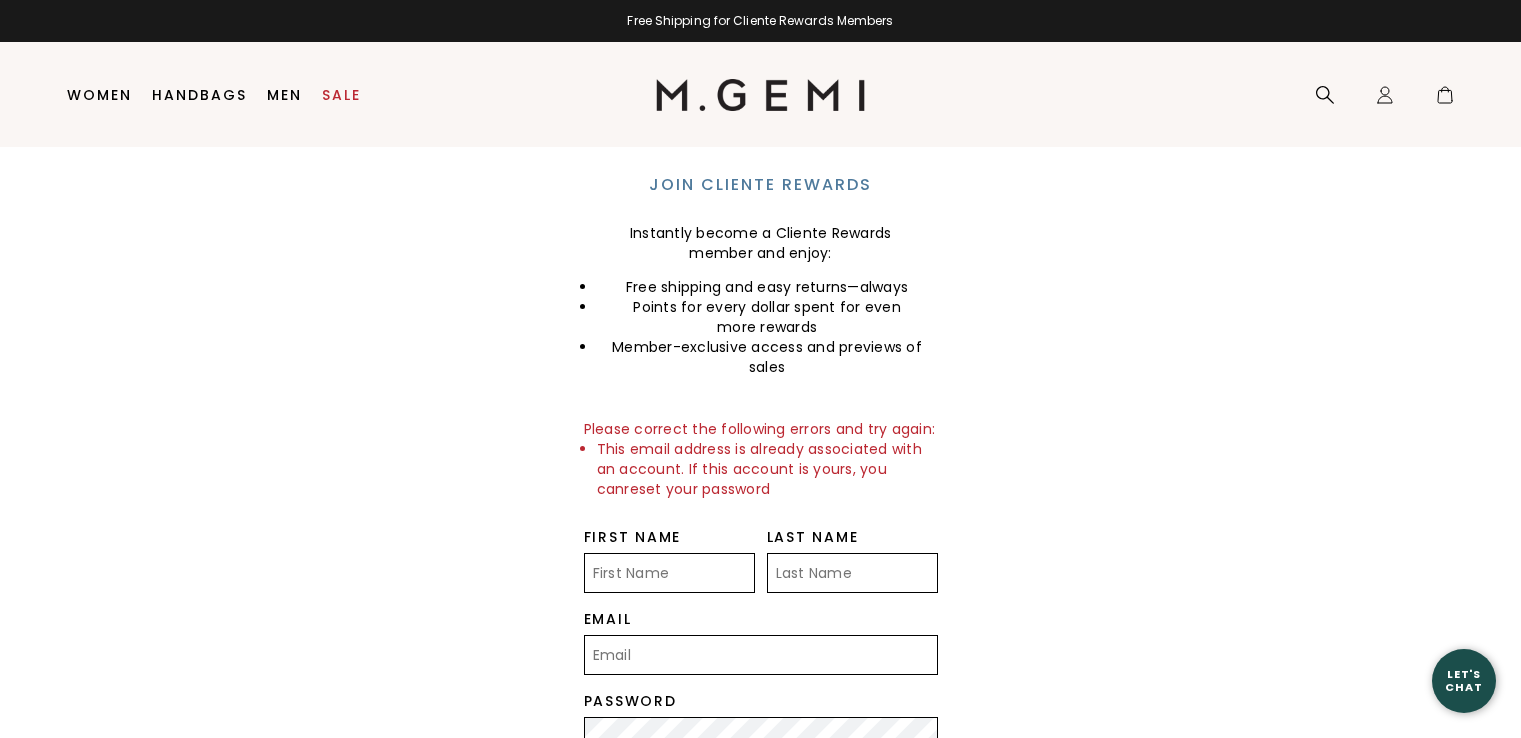 scroll, scrollTop: 0, scrollLeft: 0, axis: both 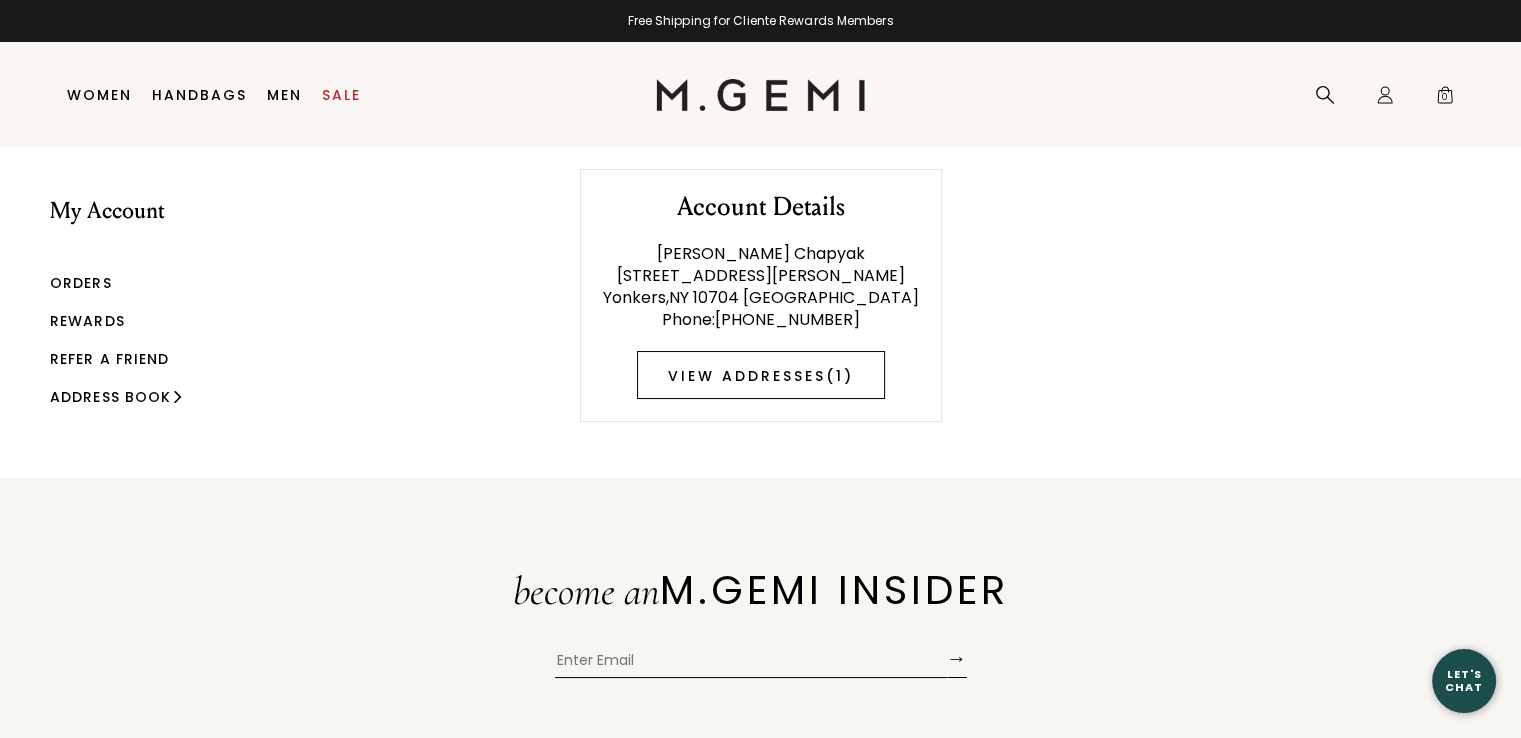 click on "View Addresses  ( 1 )" at bounding box center (761, 375) 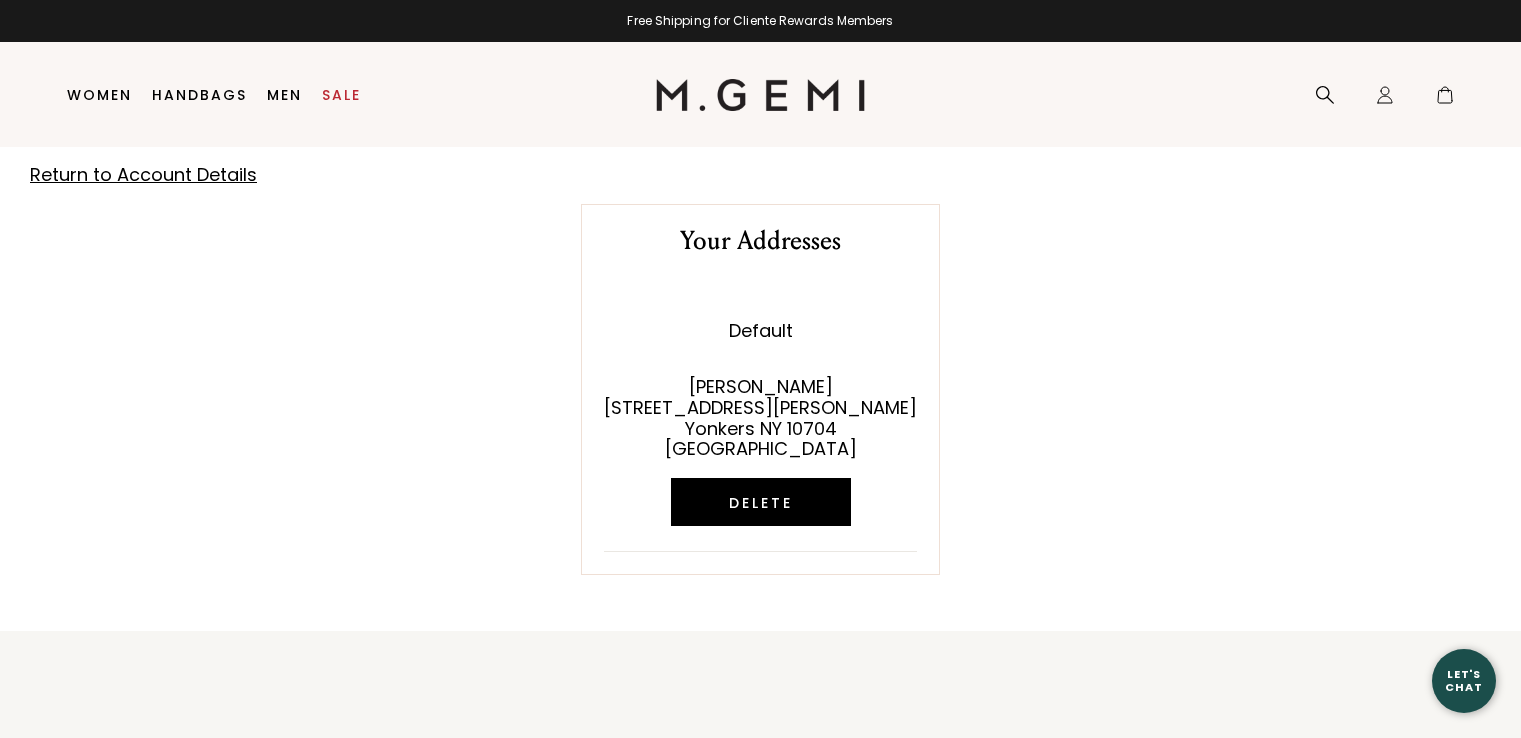 scroll, scrollTop: 0, scrollLeft: 0, axis: both 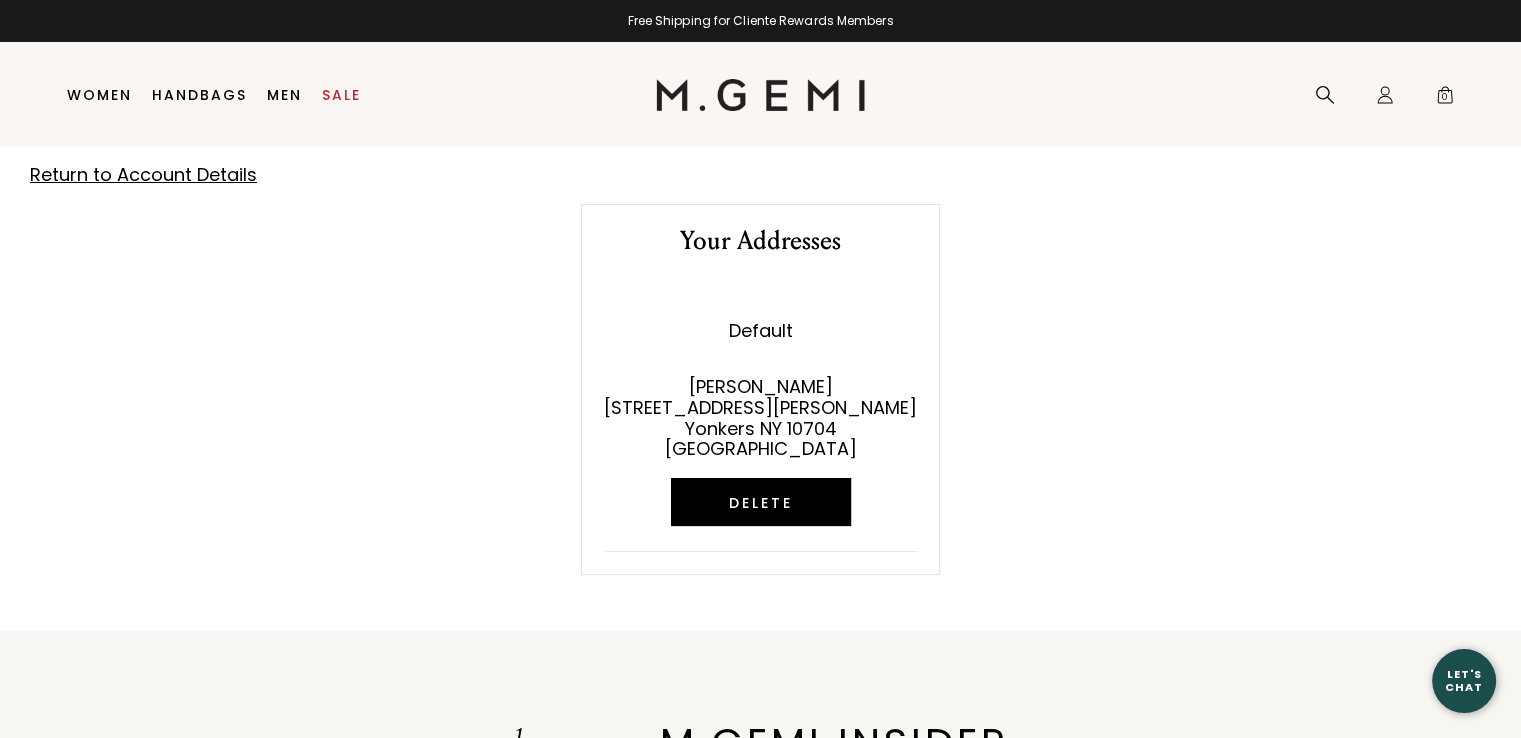 click on "Return to Account Details" at bounding box center [143, 174] 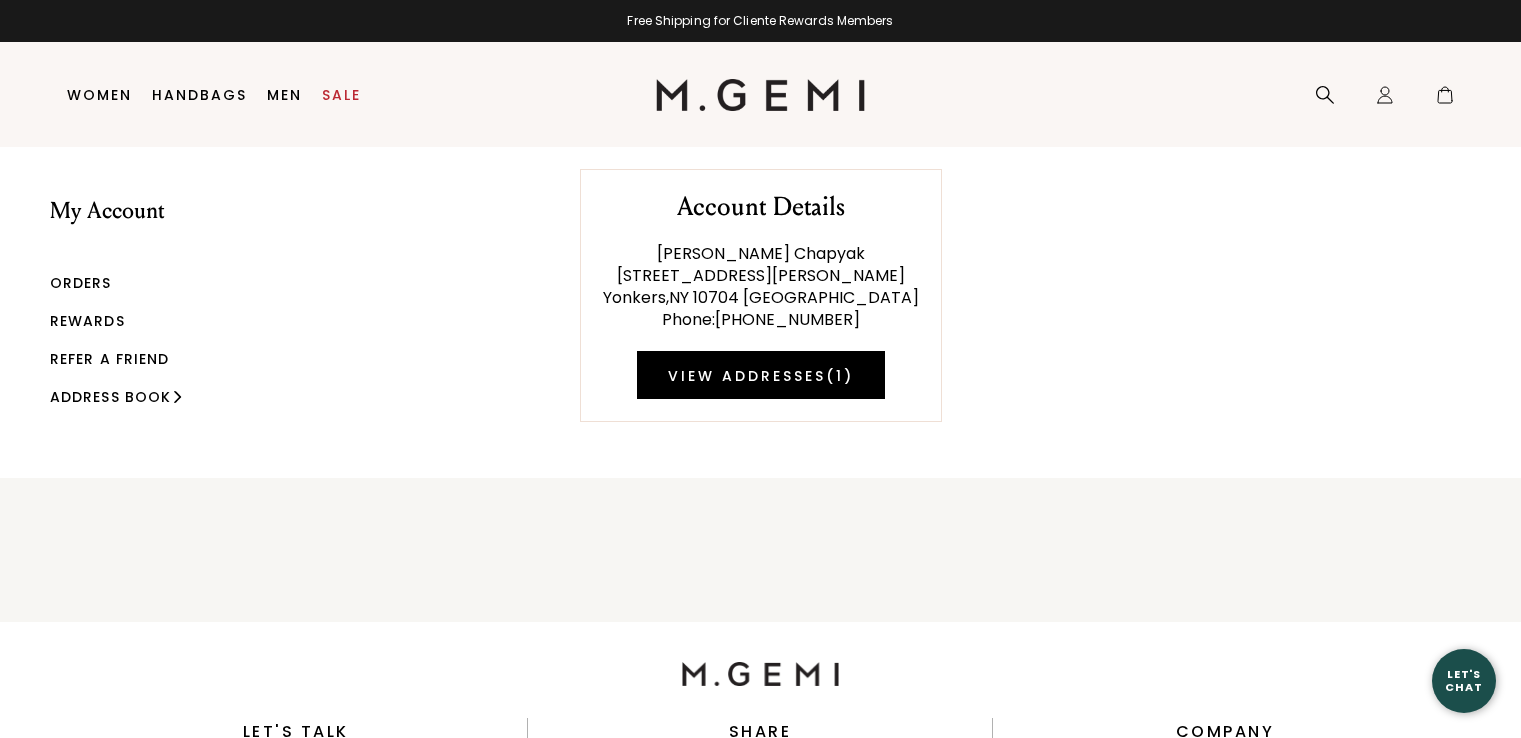 scroll, scrollTop: 0, scrollLeft: 0, axis: both 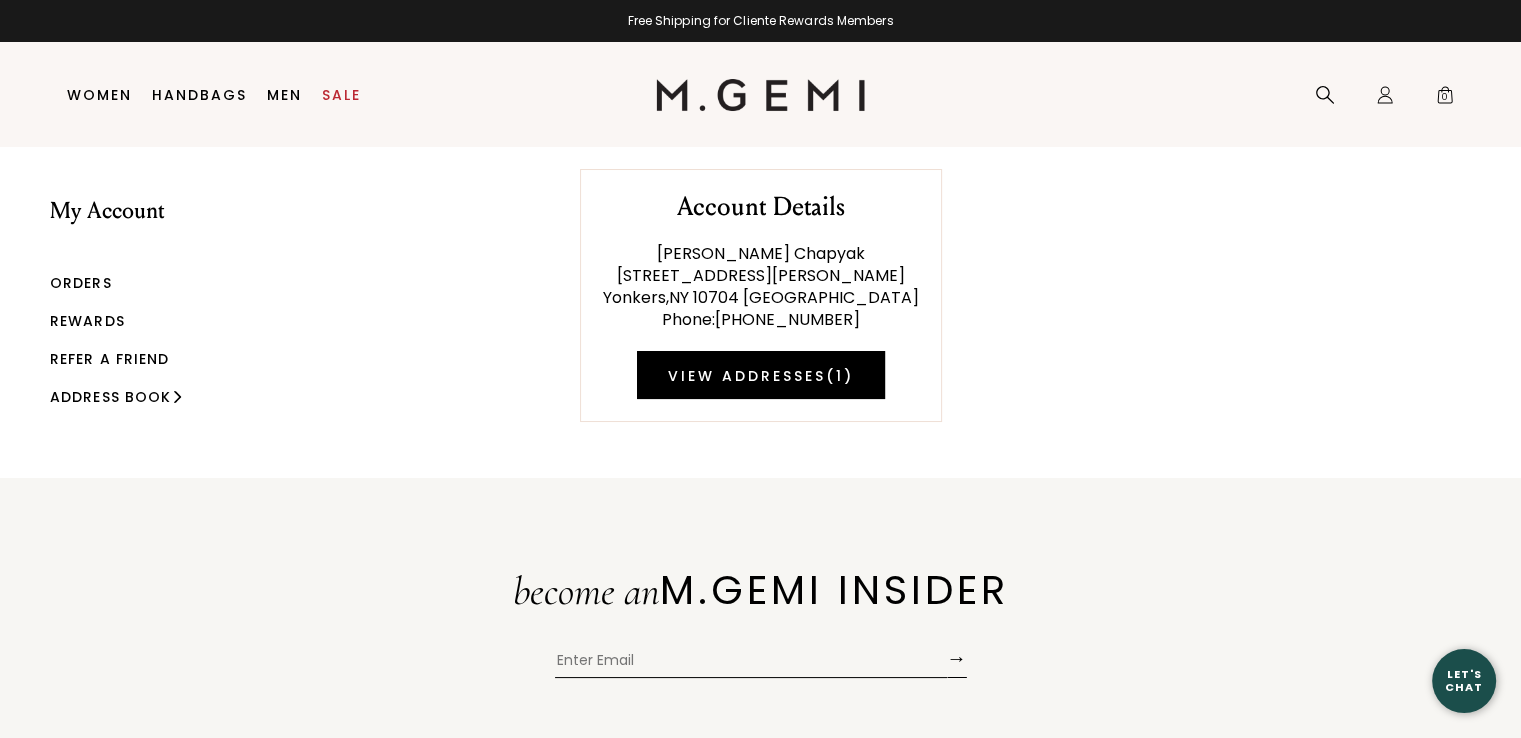 click on "Rewards" at bounding box center (87, 321) 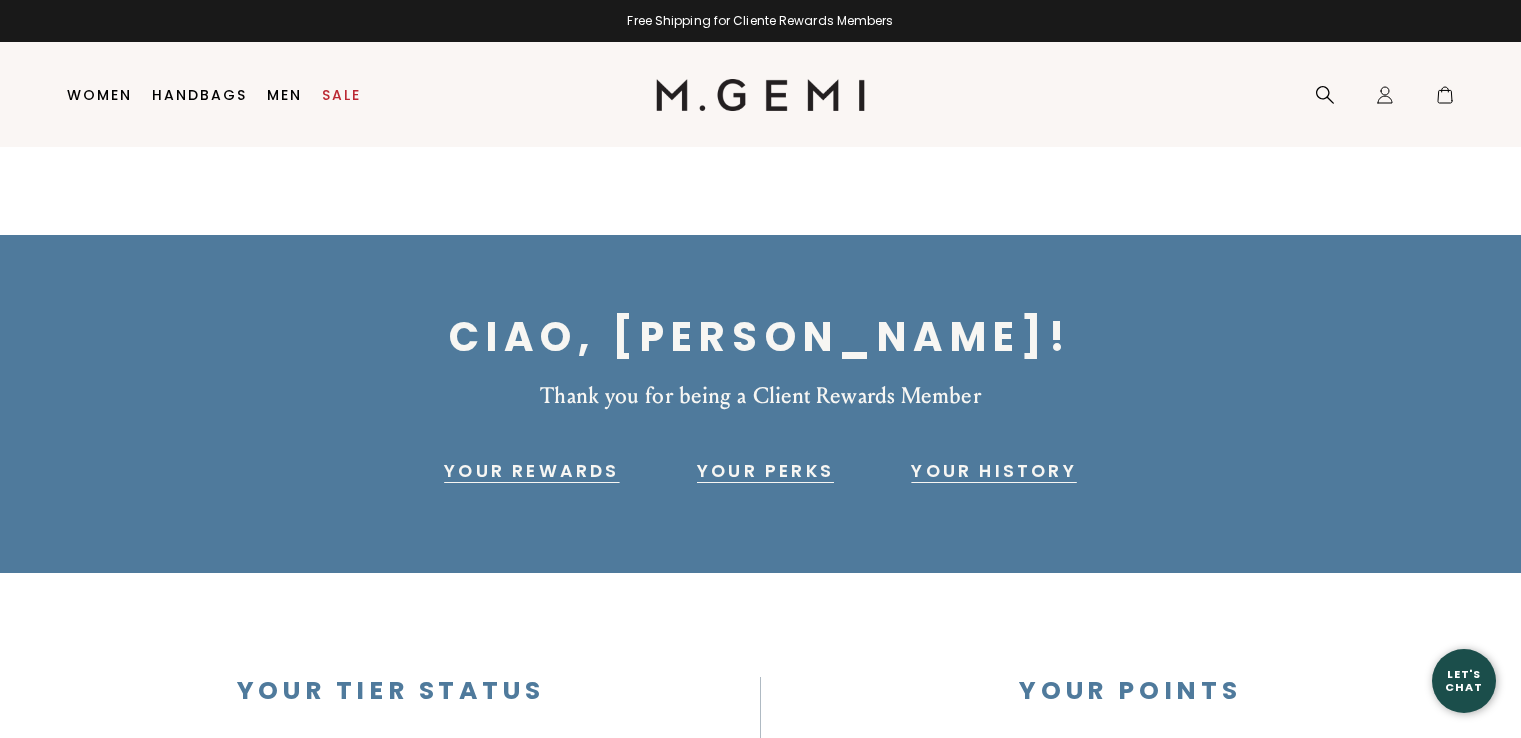 scroll, scrollTop: 0, scrollLeft: 0, axis: both 